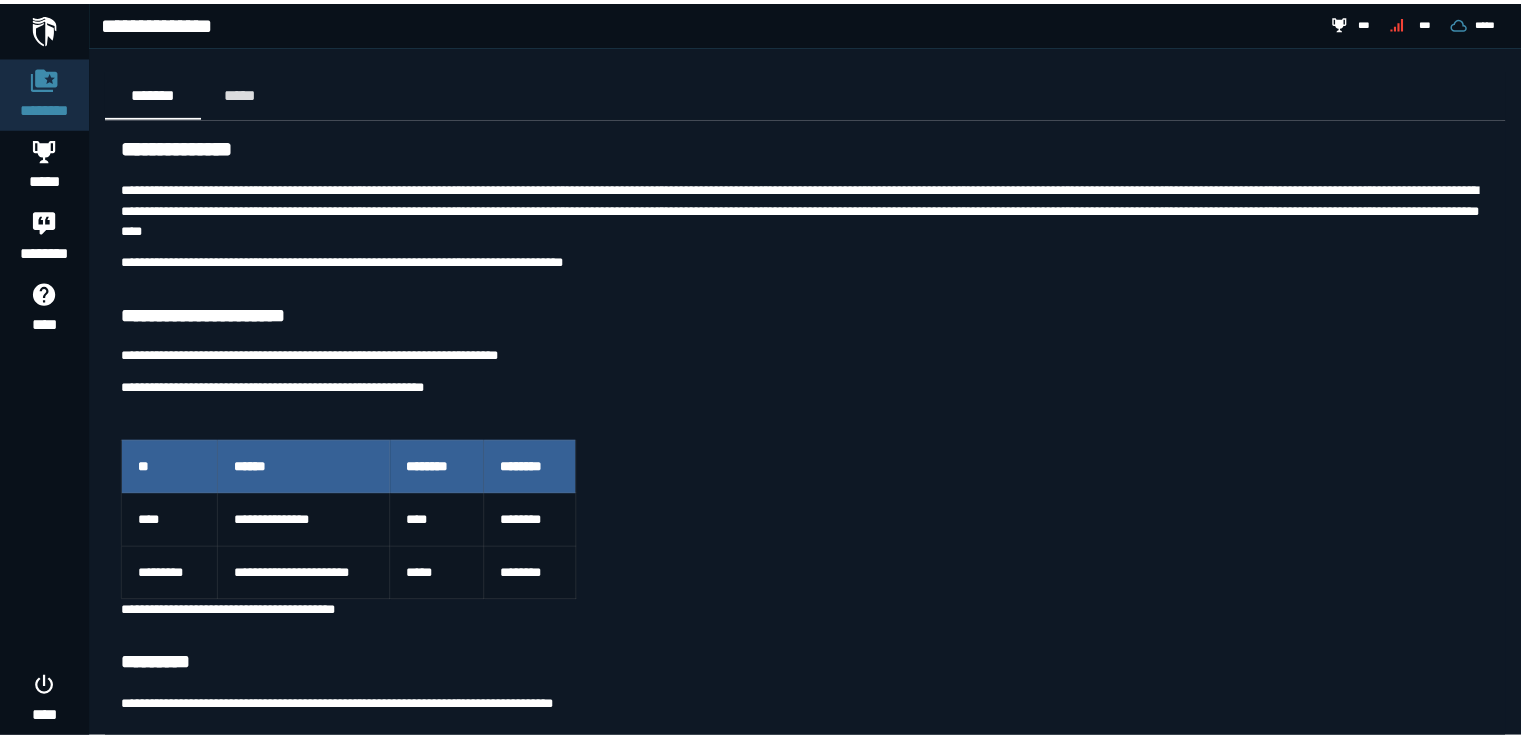 scroll, scrollTop: 0, scrollLeft: 0, axis: both 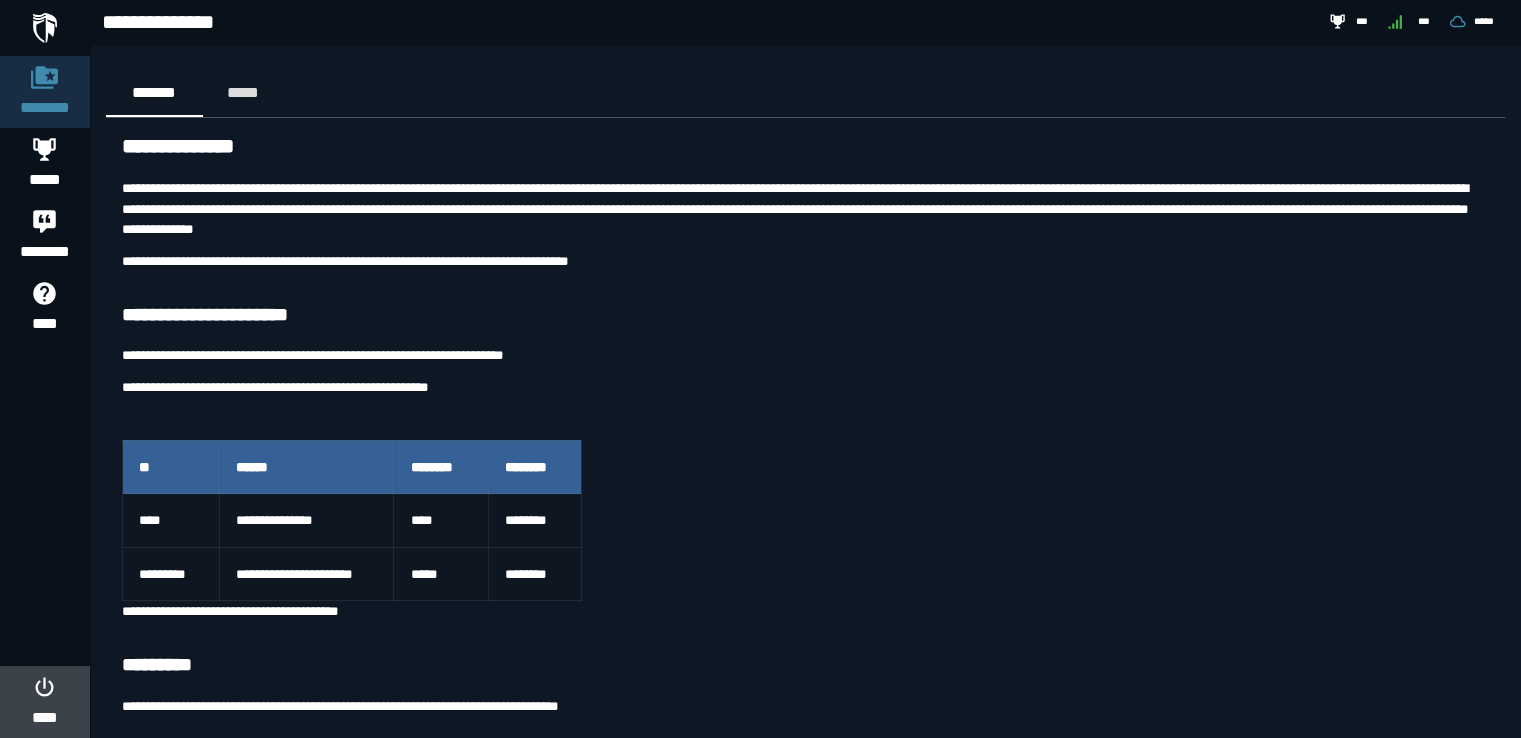 click on "****" 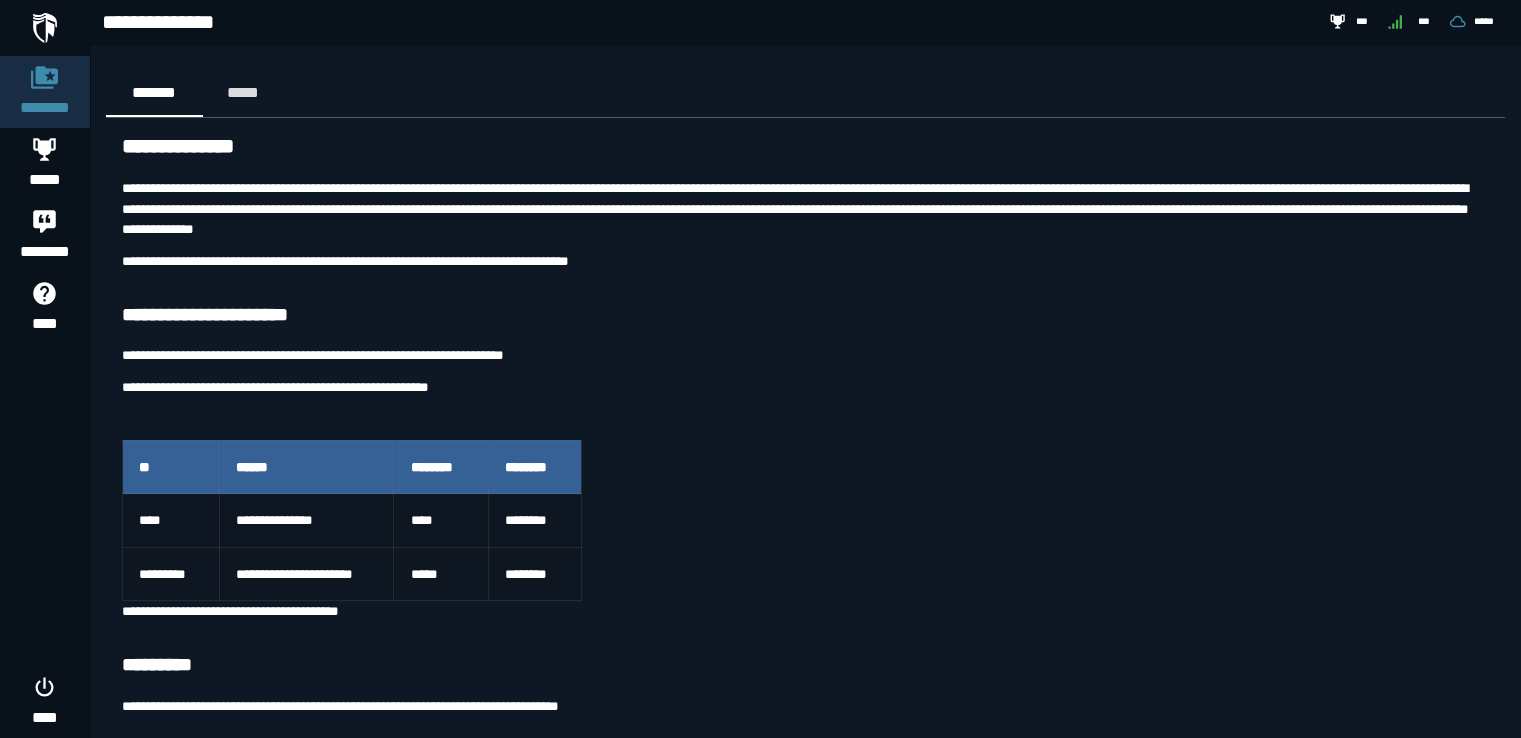 click on "******** ***** ******** **** ****" at bounding box center [45, 369] 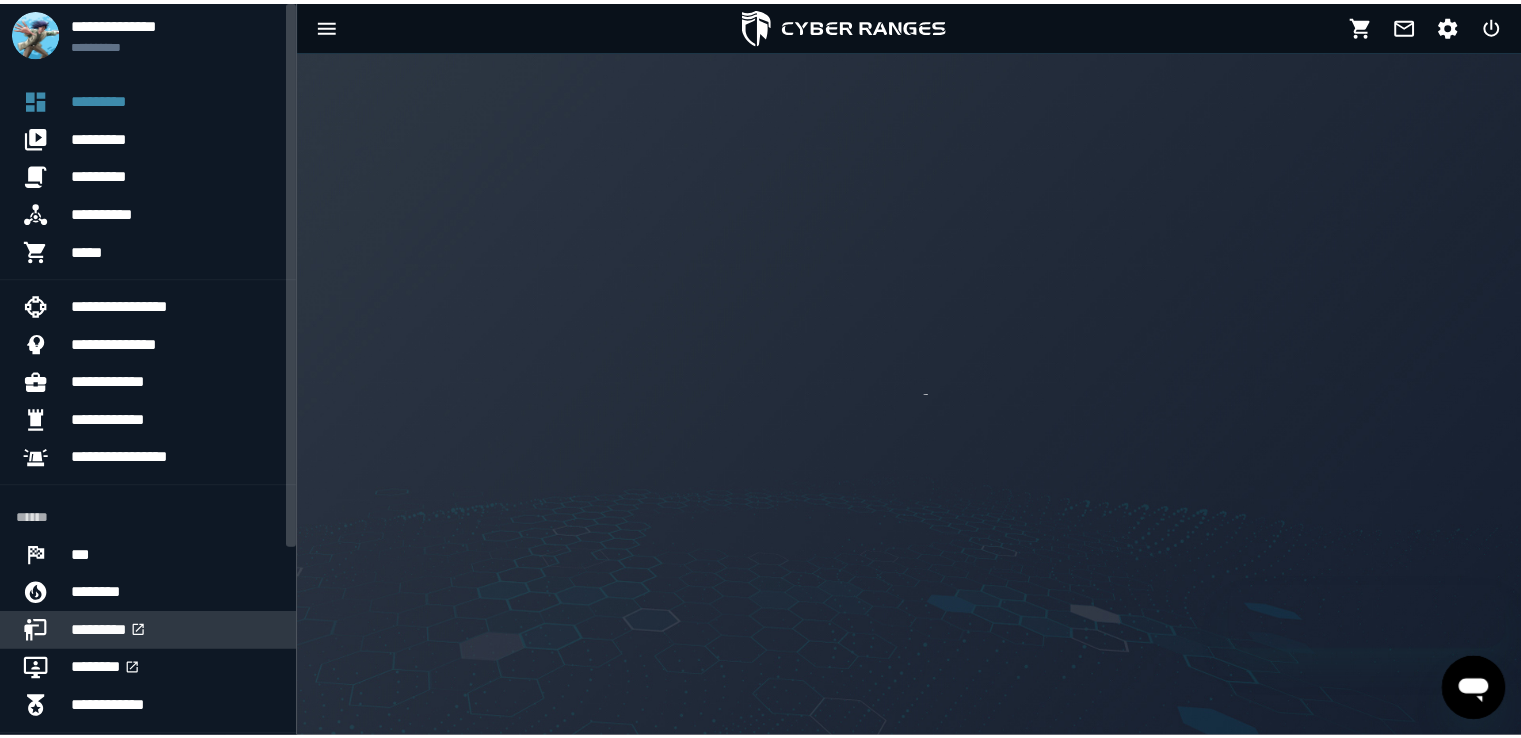 scroll, scrollTop: 0, scrollLeft: 0, axis: both 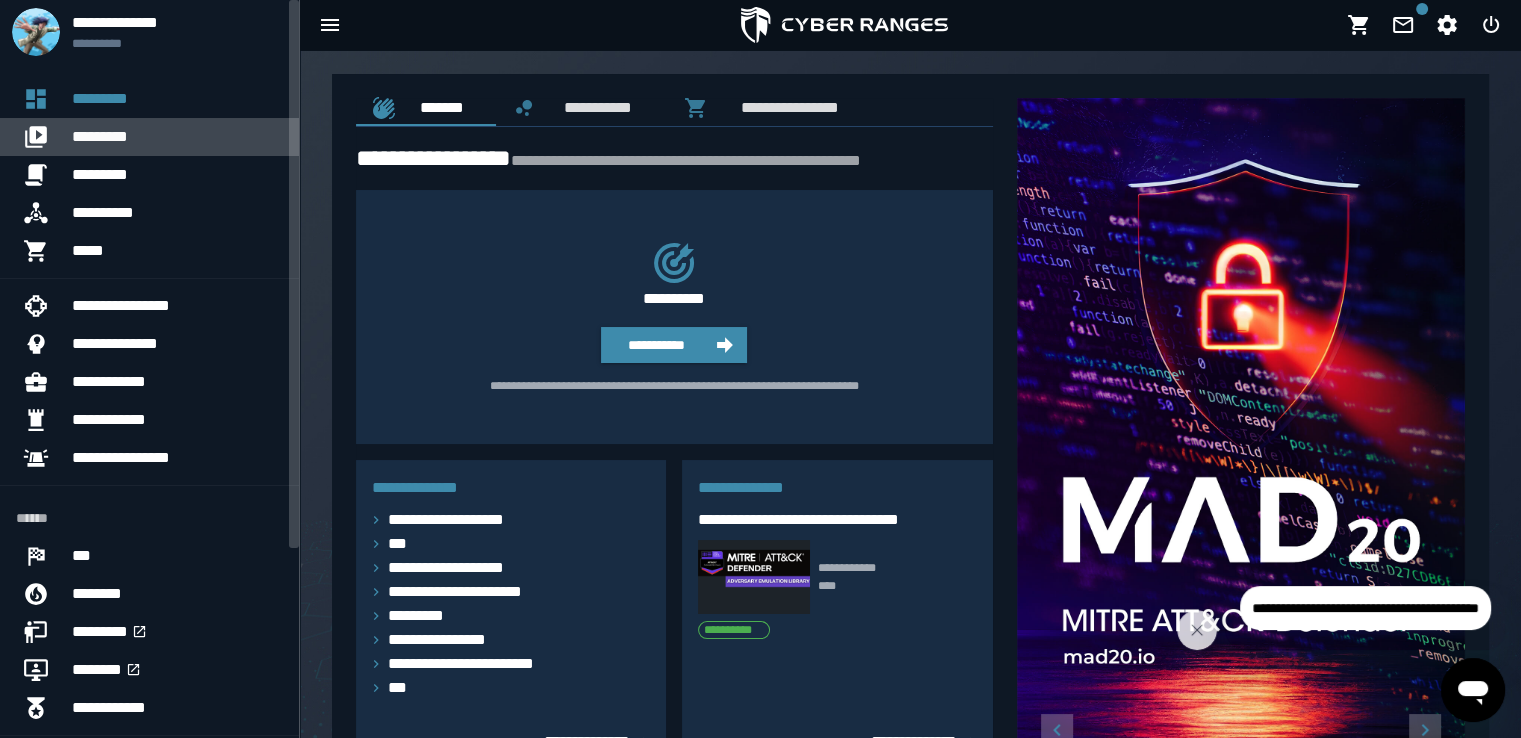 click on "*********" at bounding box center [177, 137] 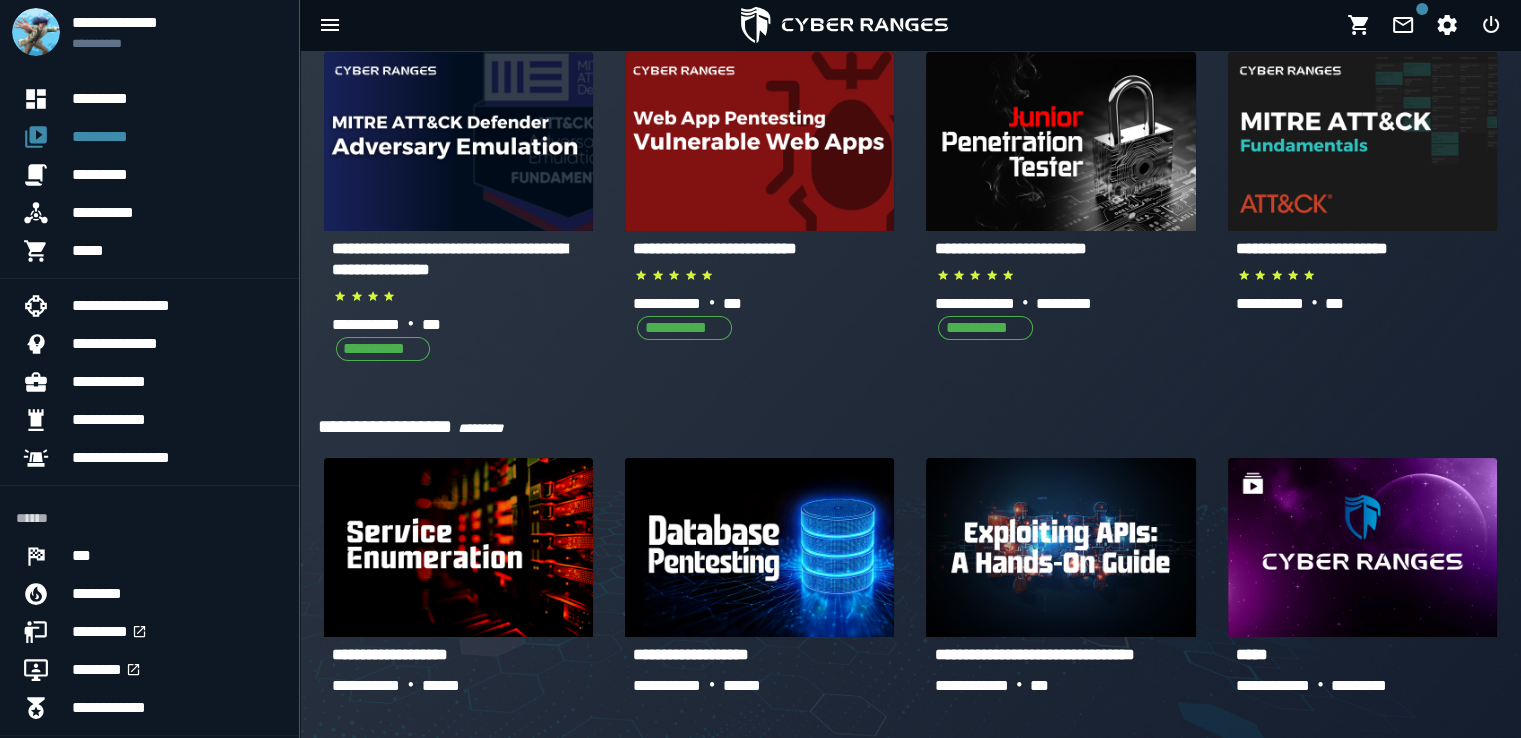 scroll, scrollTop: 794, scrollLeft: 0, axis: vertical 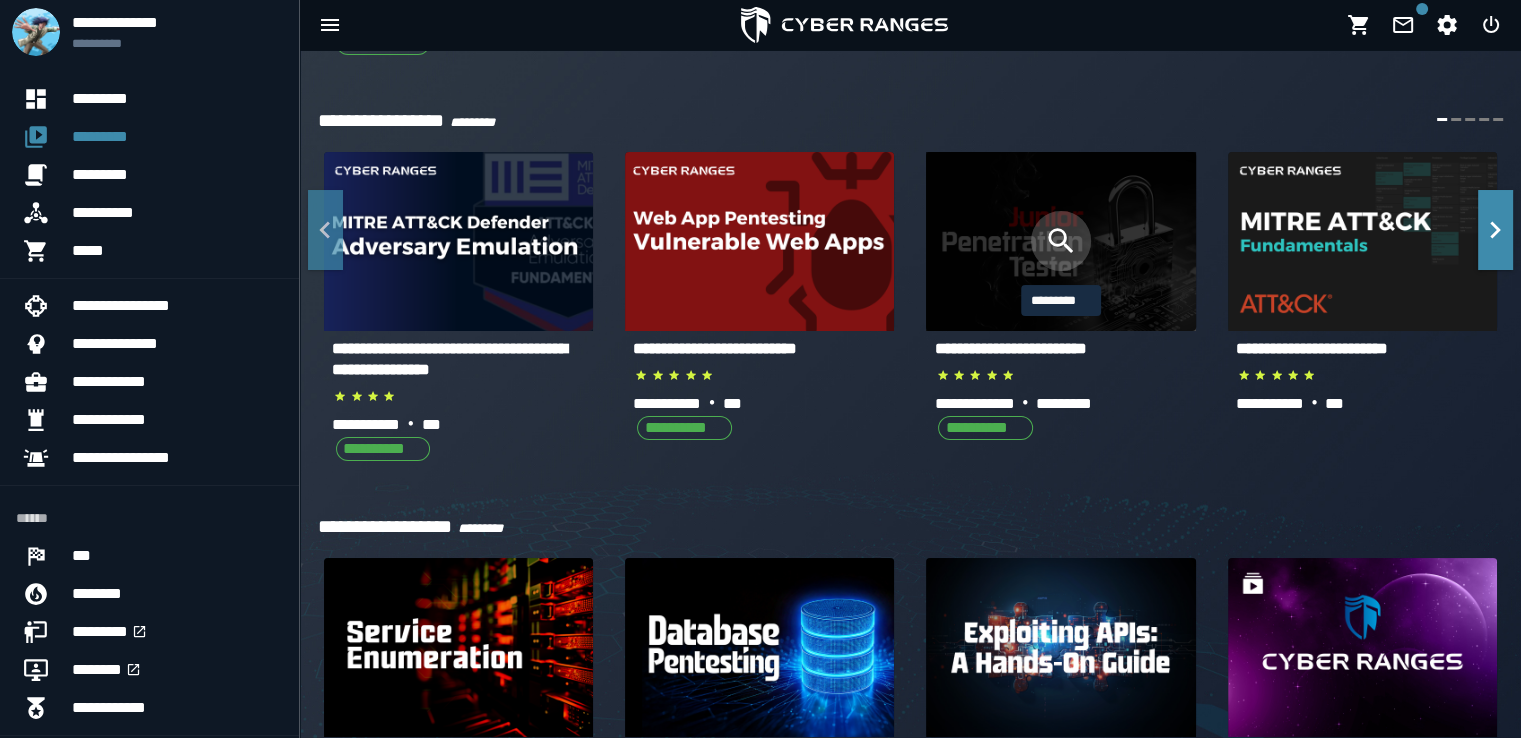click at bounding box center [1061, 241] 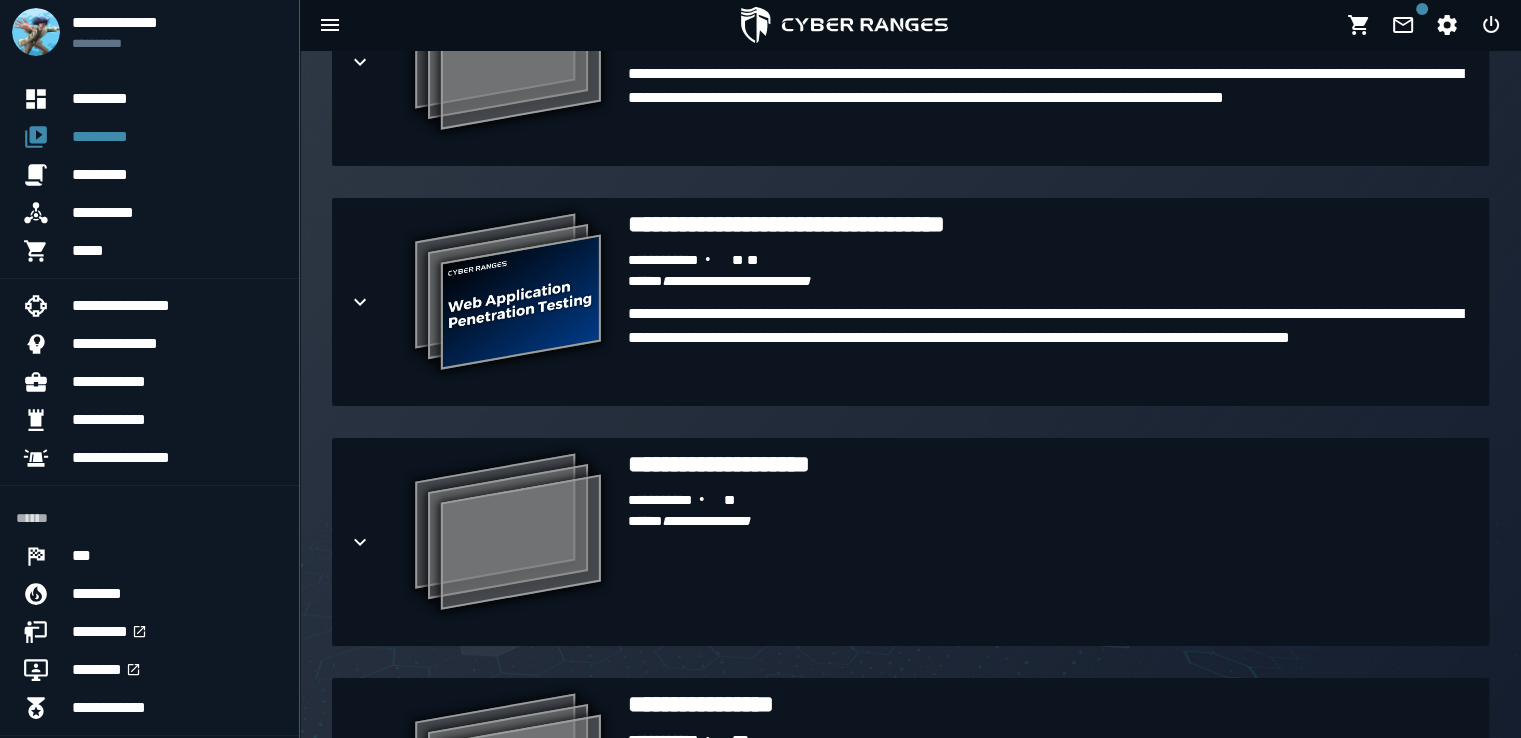 scroll, scrollTop: 2300, scrollLeft: 0, axis: vertical 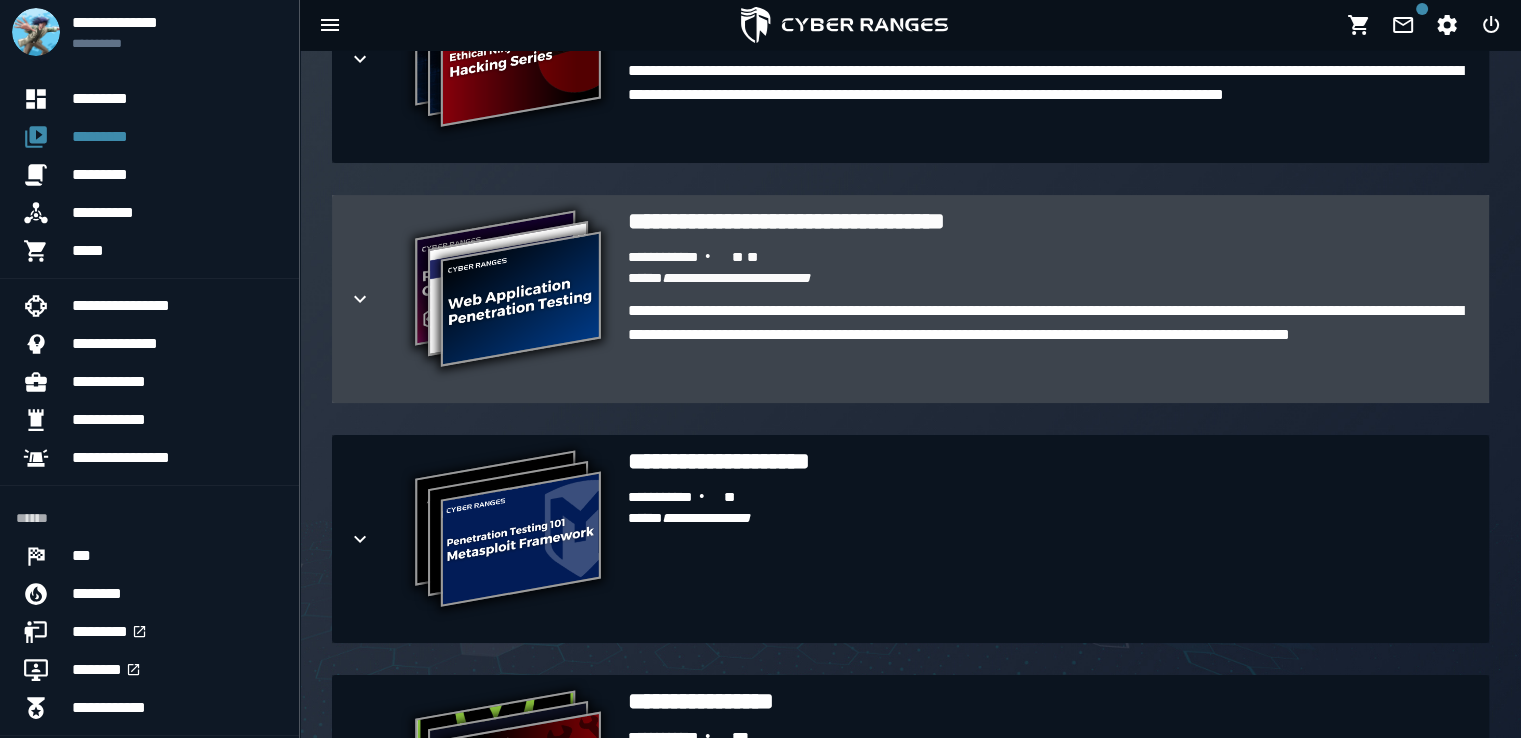click on "*" at bounding box center [737, 257] 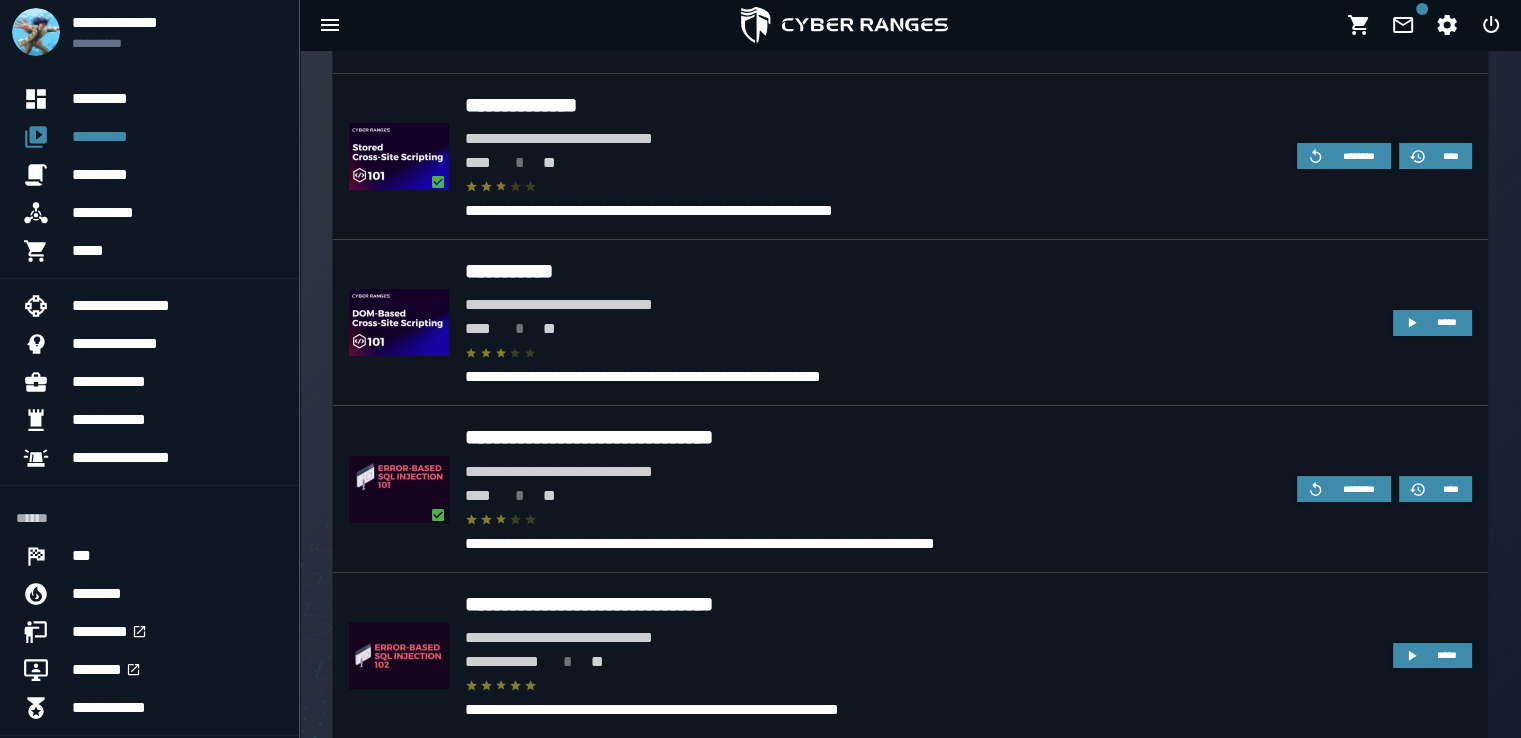 scroll, scrollTop: 3000, scrollLeft: 0, axis: vertical 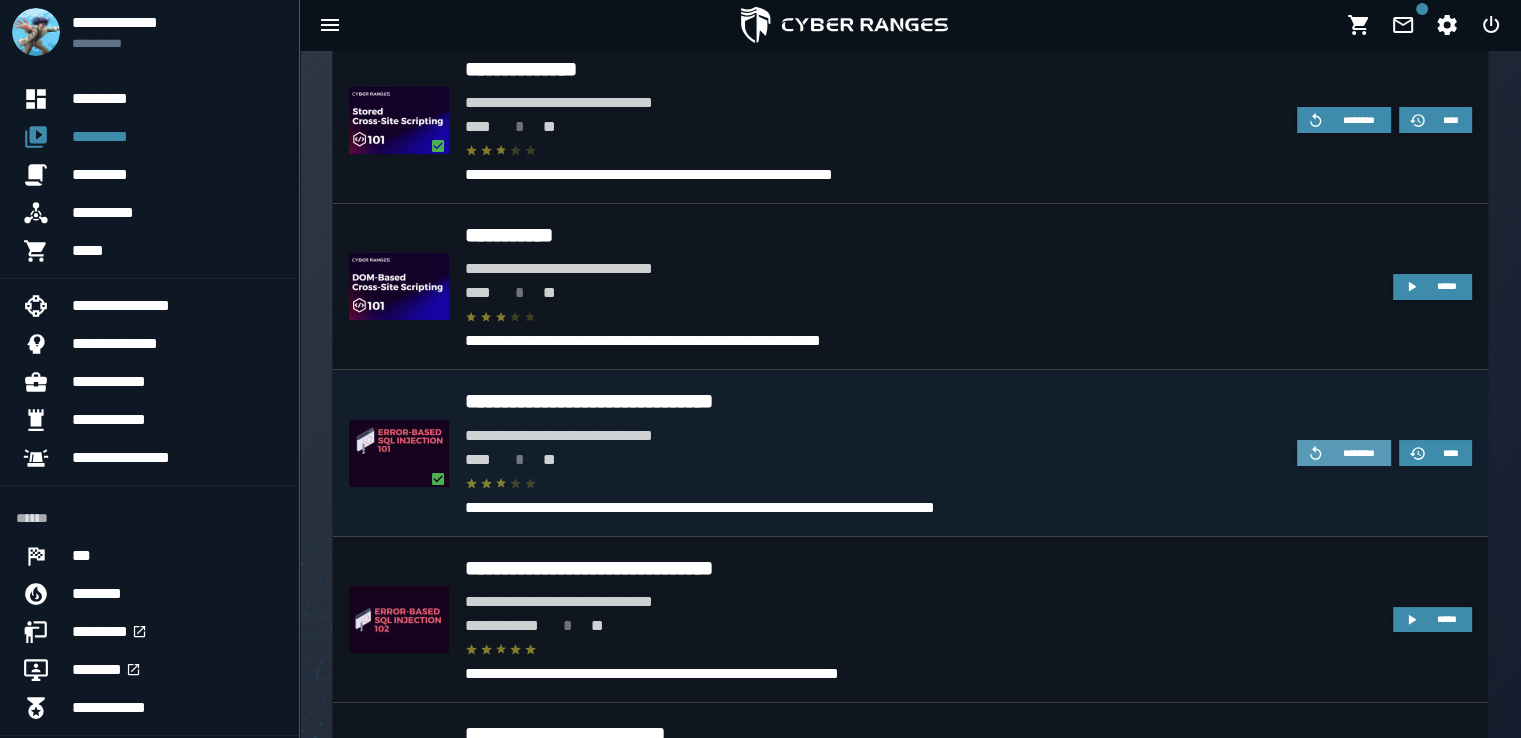 click on "********" at bounding box center (1358, 453) 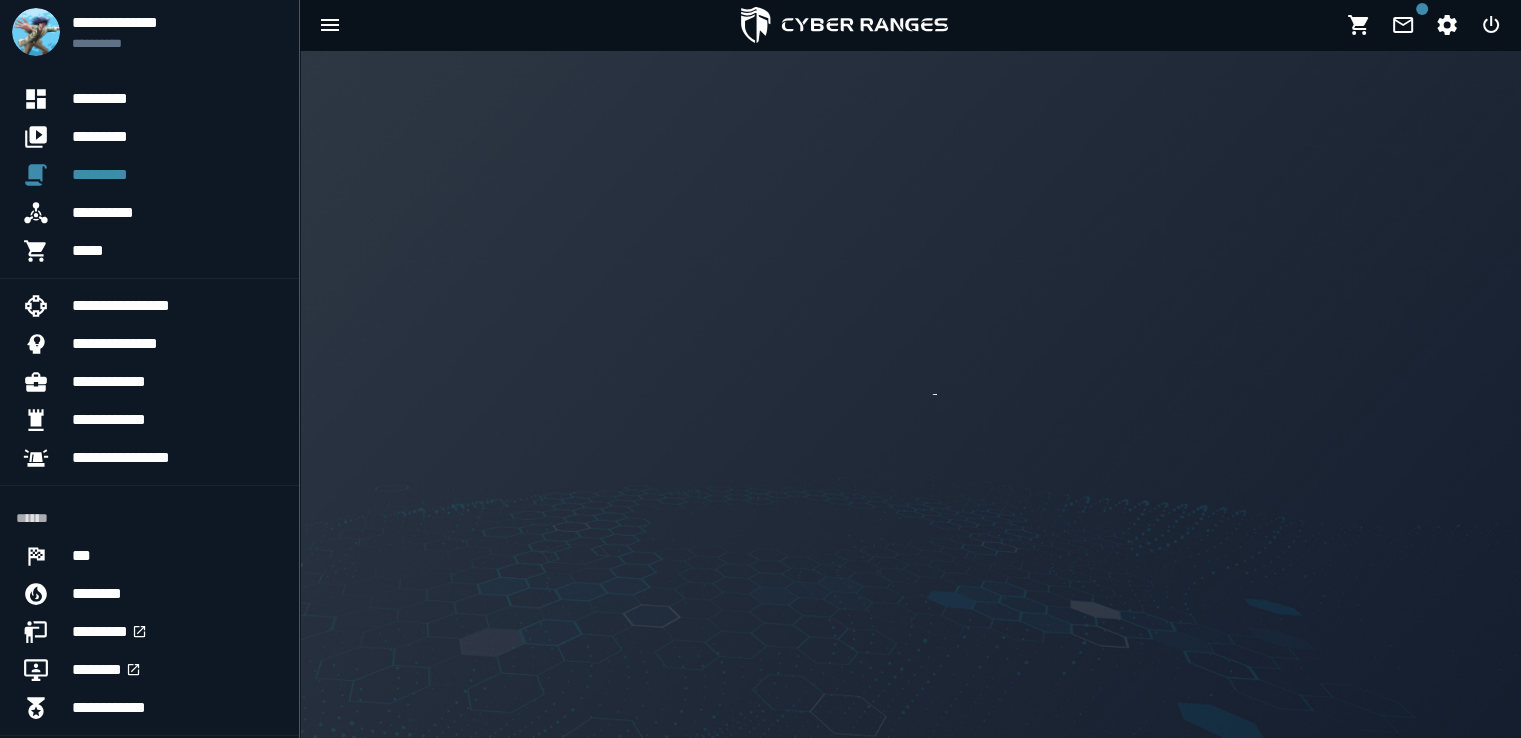 scroll, scrollTop: 0, scrollLeft: 0, axis: both 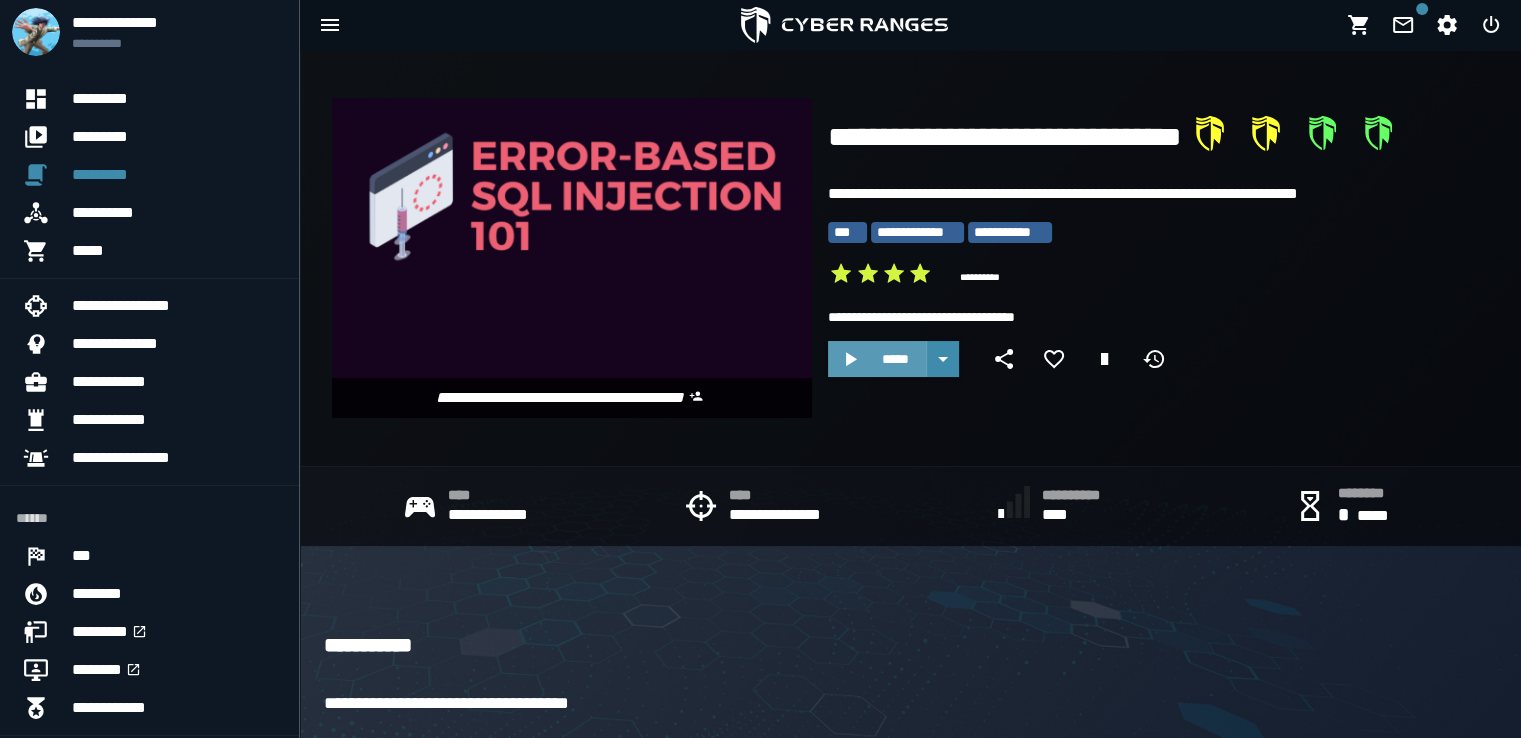 click on "*****" at bounding box center (895, 359) 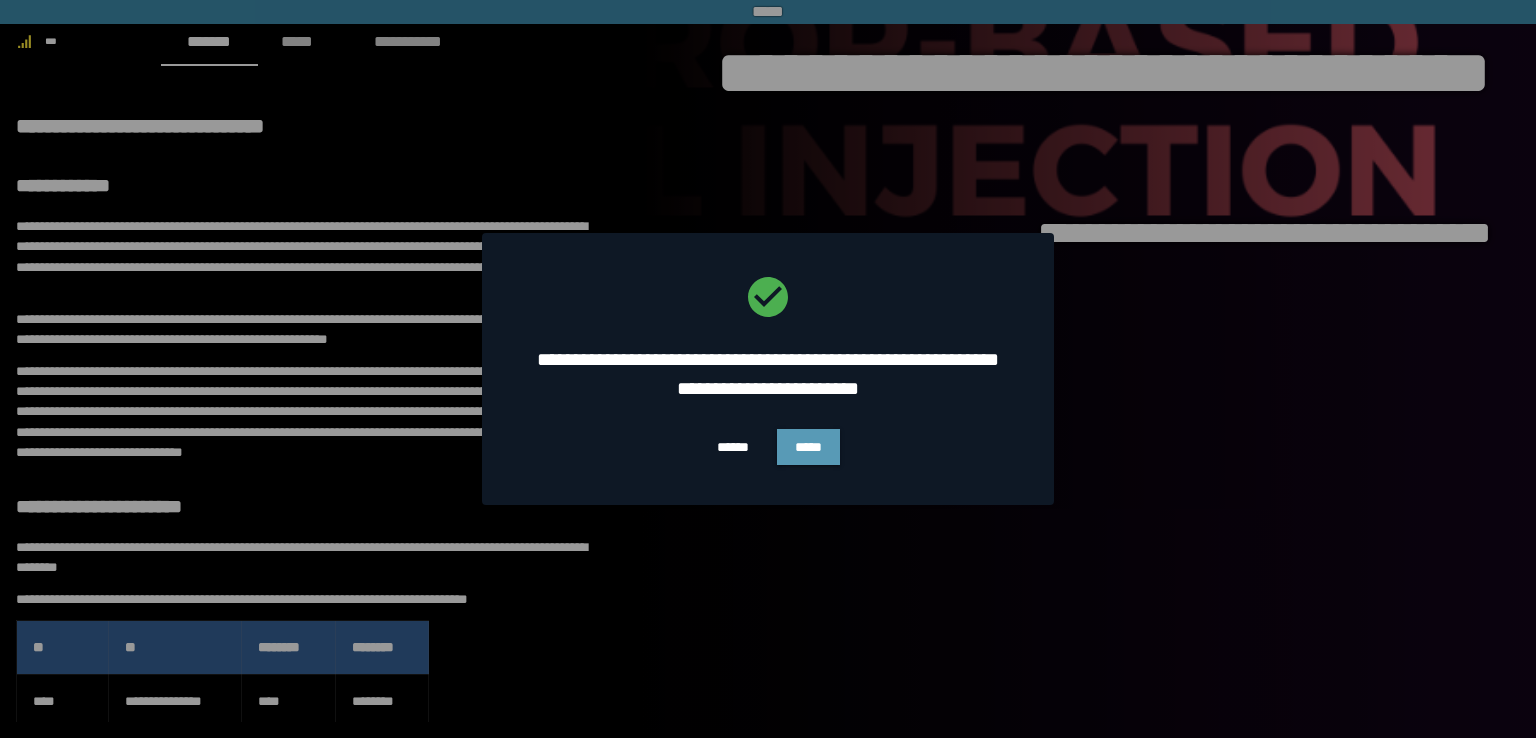 click on "*****" at bounding box center (808, 447) 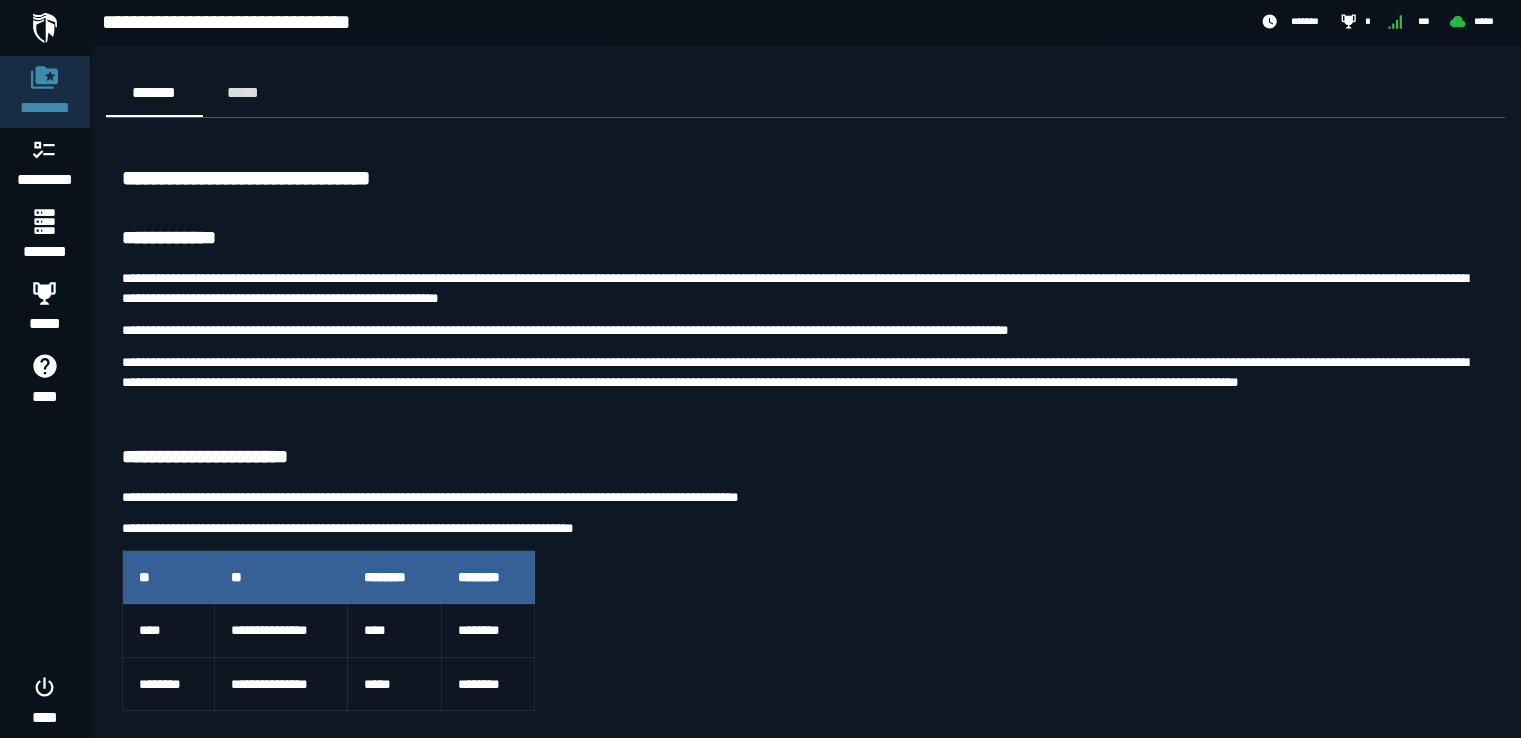 scroll, scrollTop: 100, scrollLeft: 0, axis: vertical 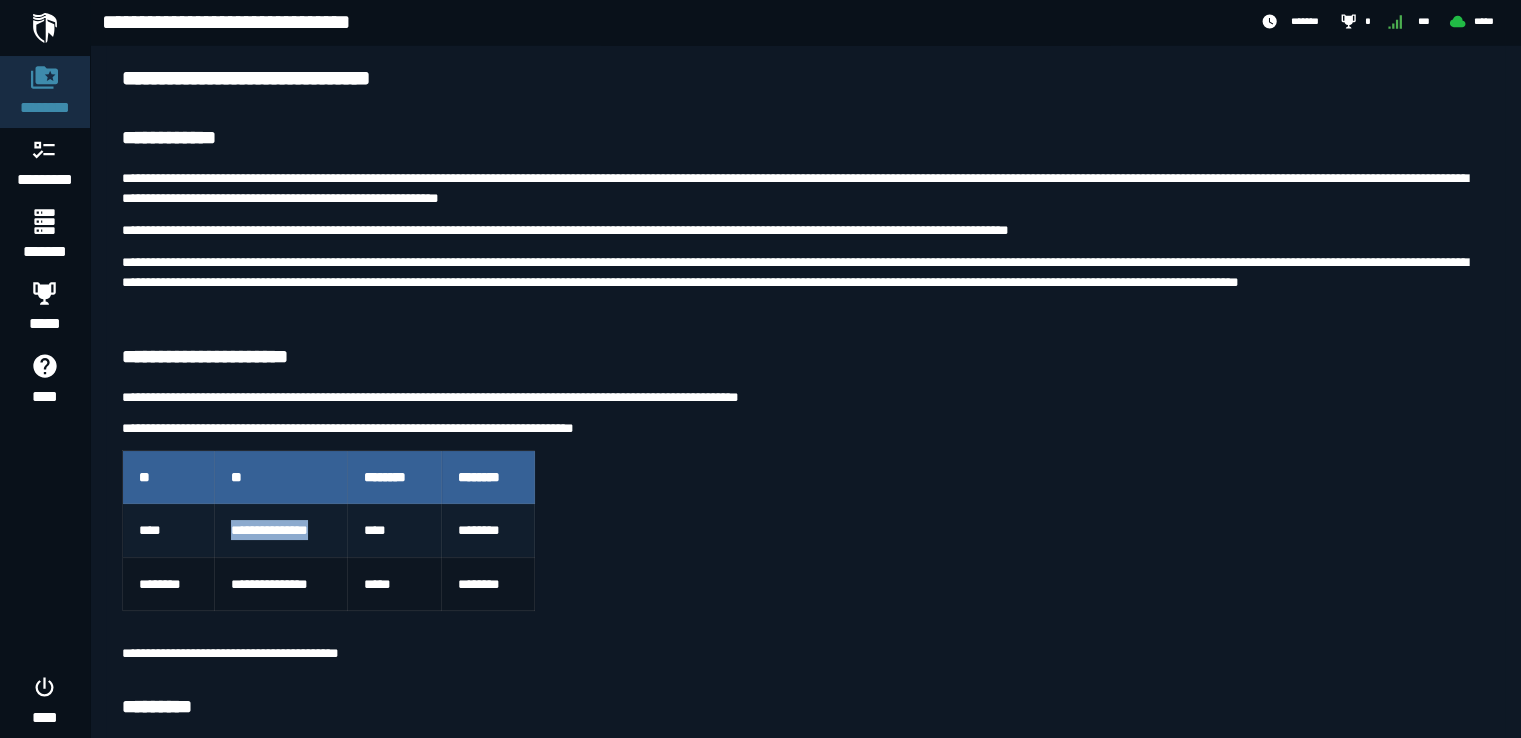drag, startPoint x: 331, startPoint y: 533, endPoint x: 224, endPoint y: 530, distance: 107.042046 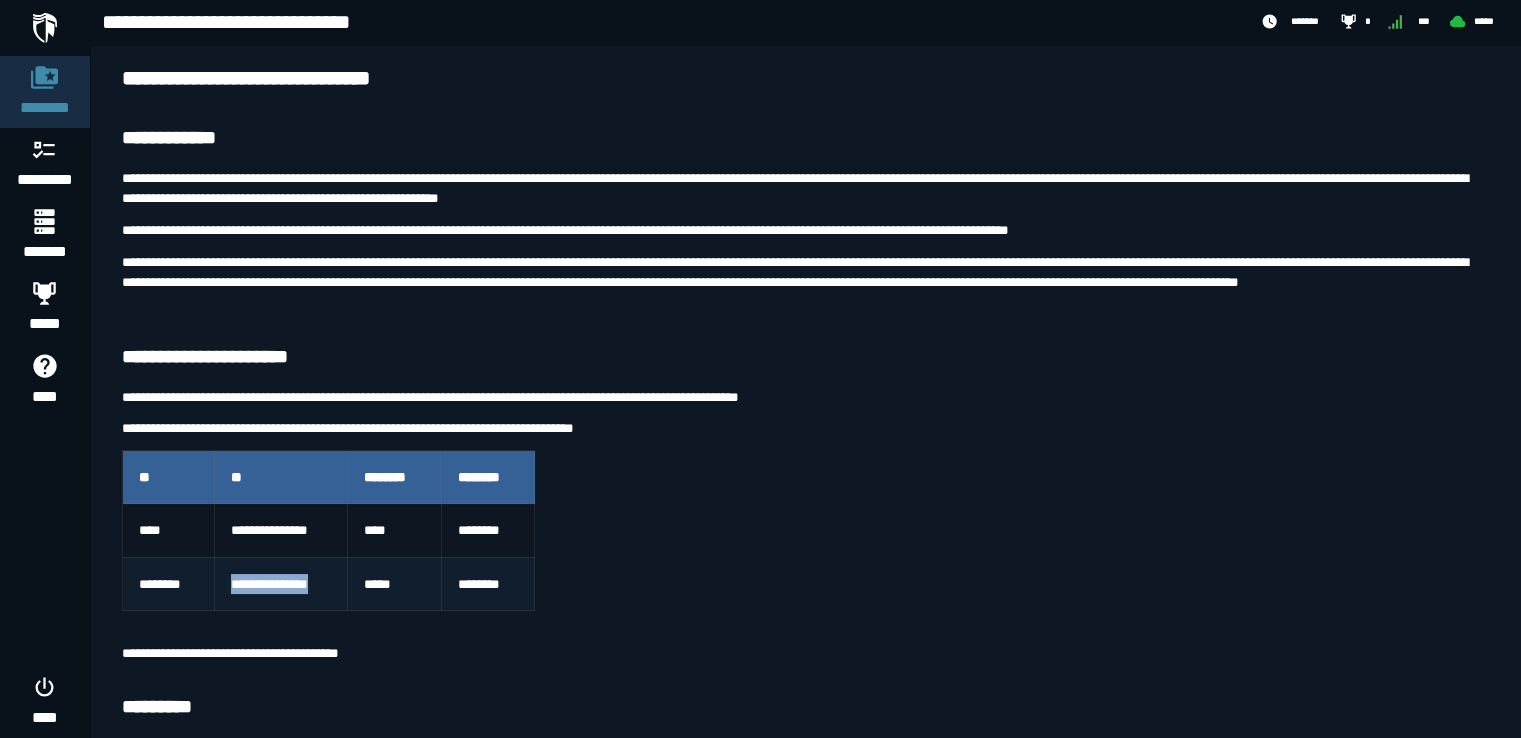drag, startPoint x: 333, startPoint y: 581, endPoint x: 208, endPoint y: 580, distance: 125.004 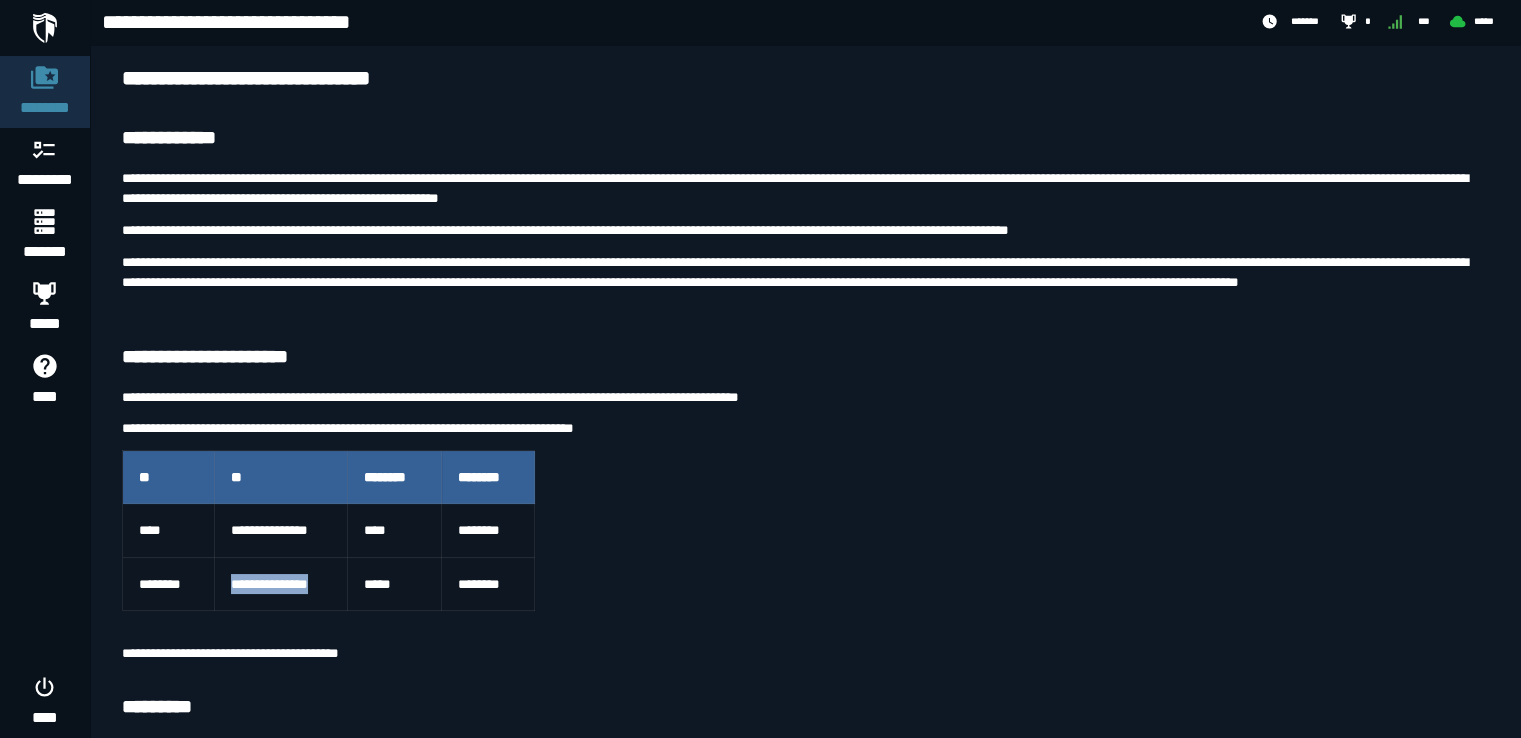 copy on "**********" 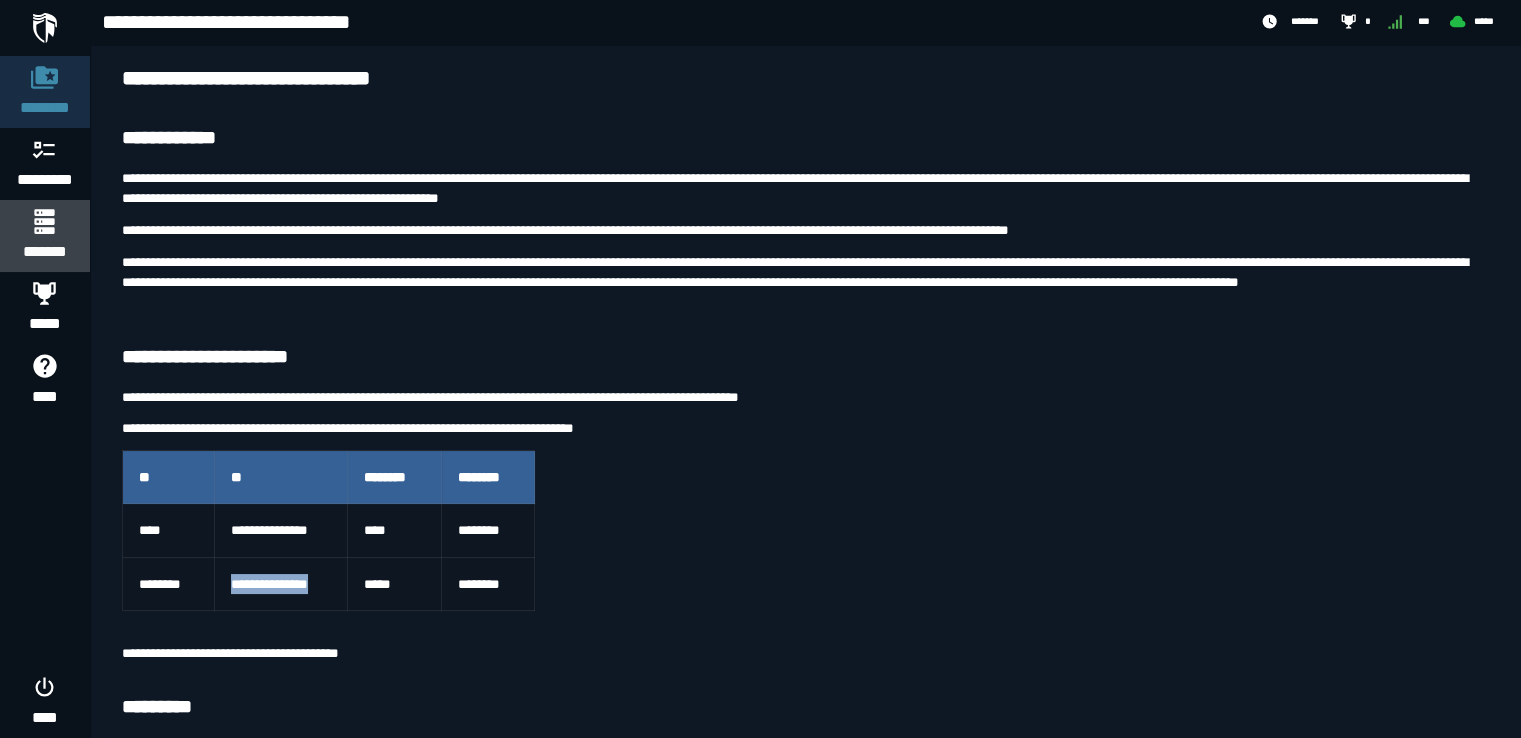 click on "*******" at bounding box center (44, 252) 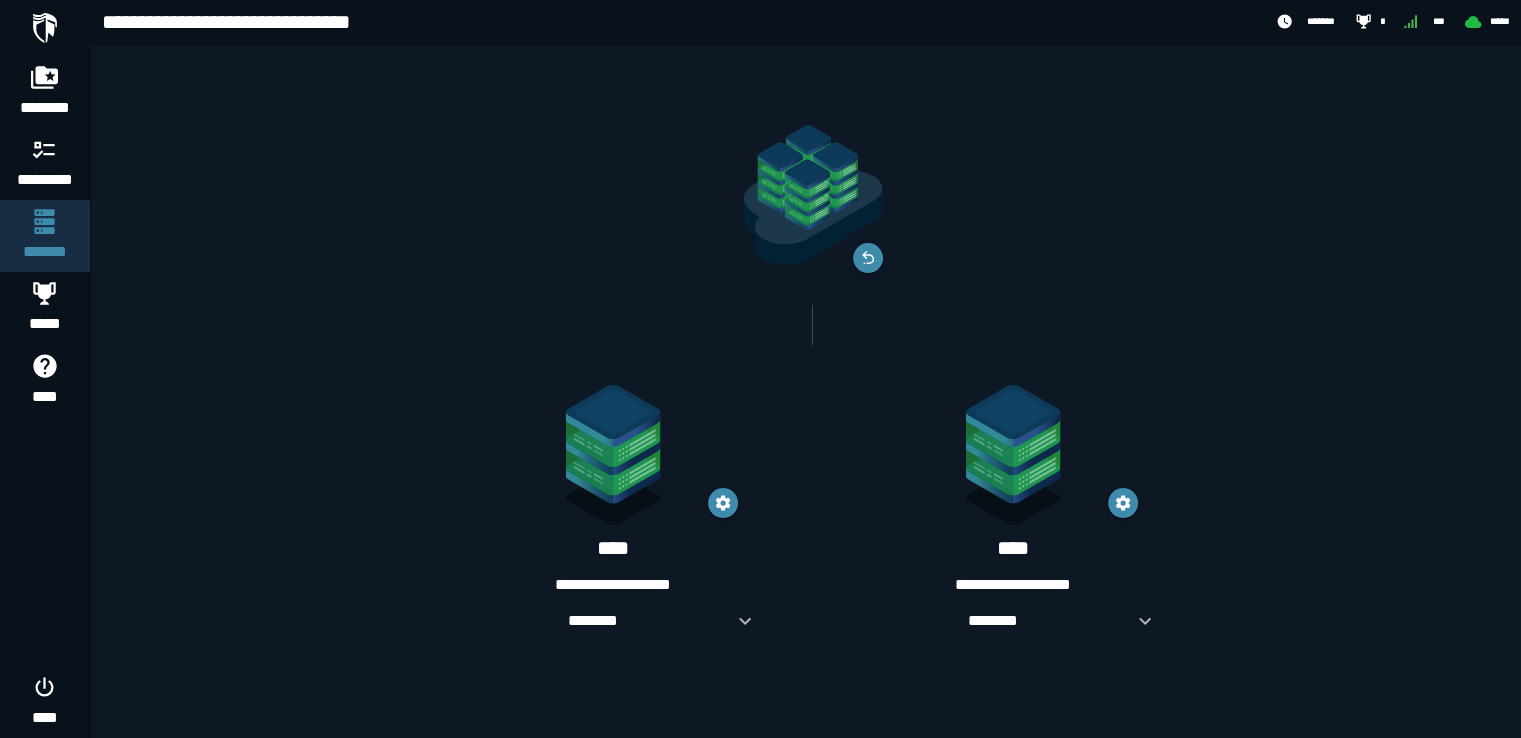 scroll, scrollTop: 0, scrollLeft: 0, axis: both 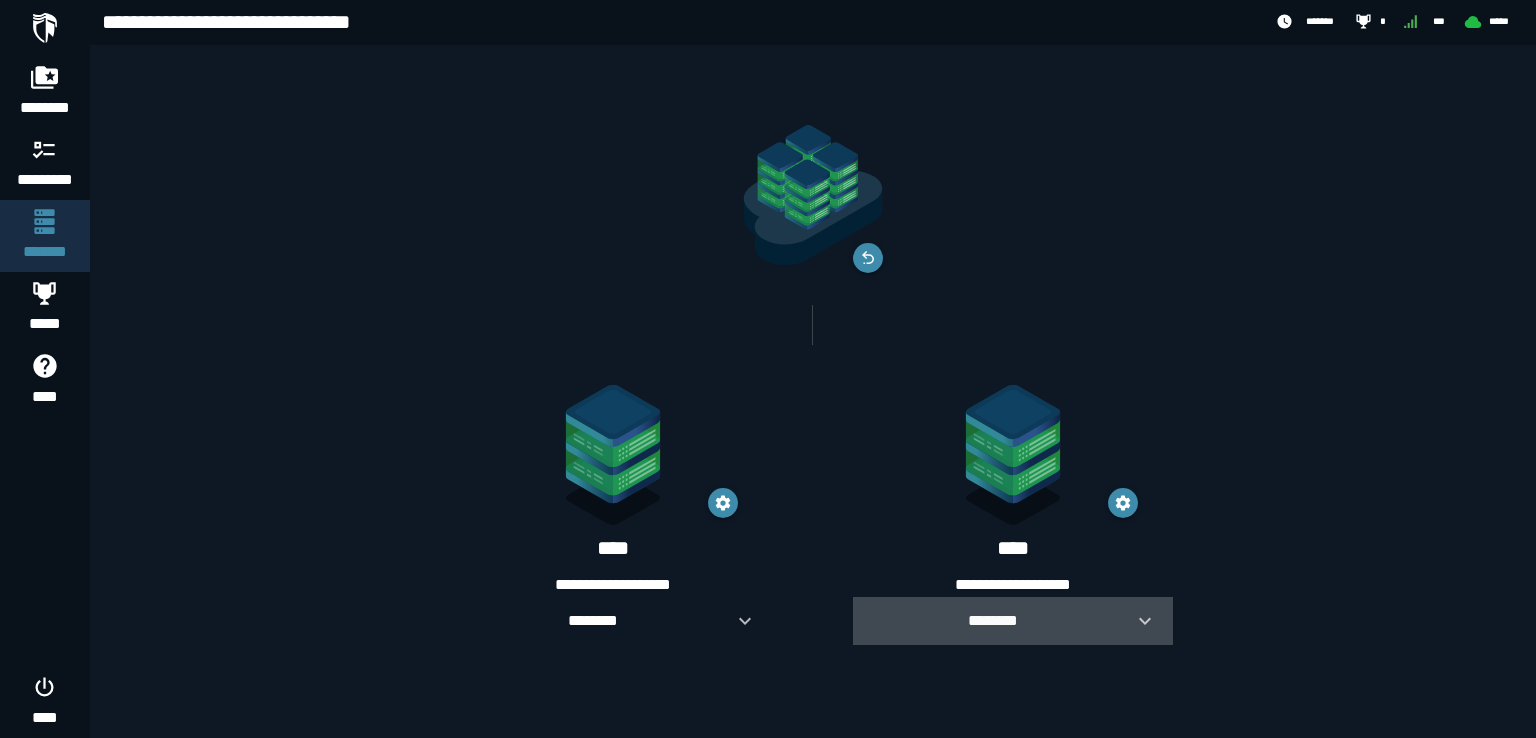 click on "********" at bounding box center (1013, 621) 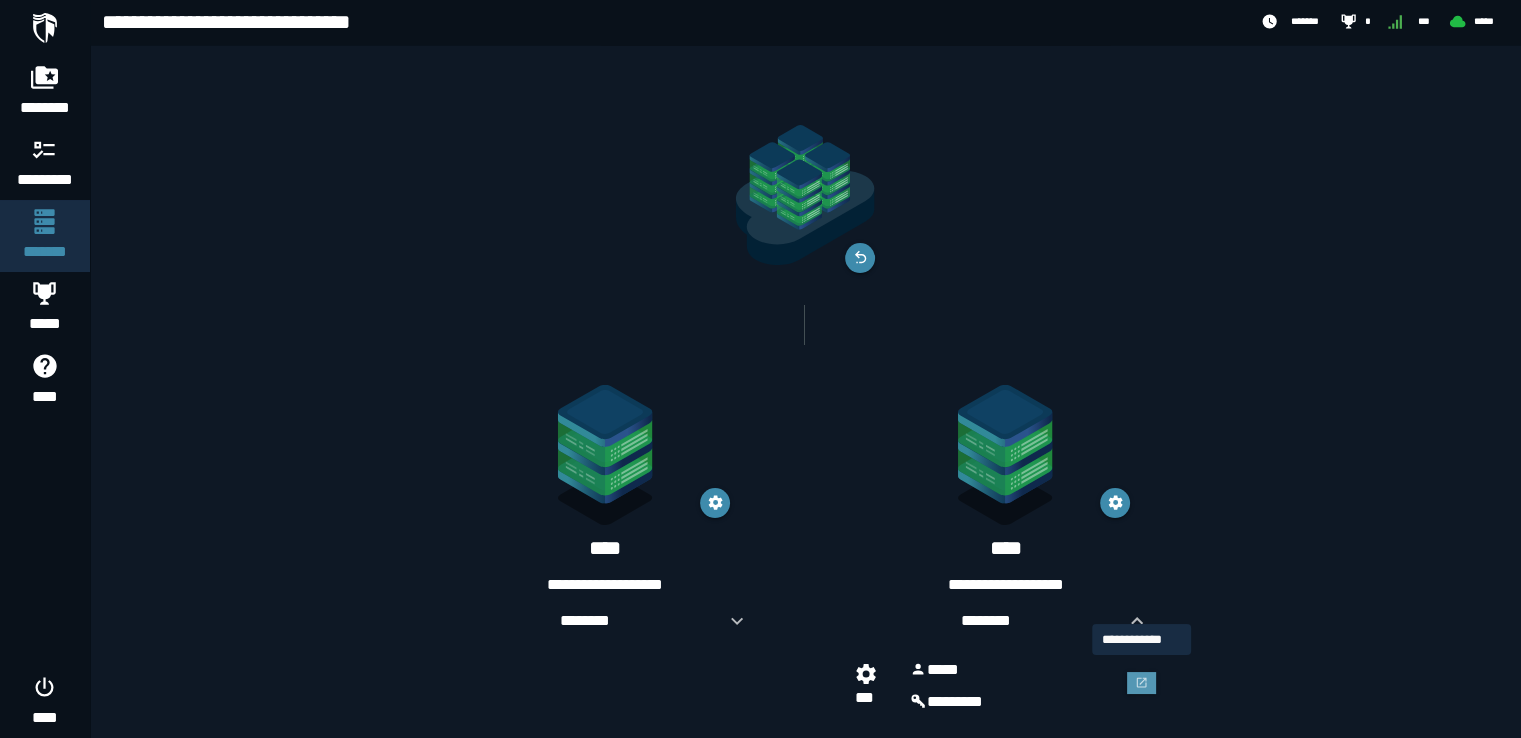 click 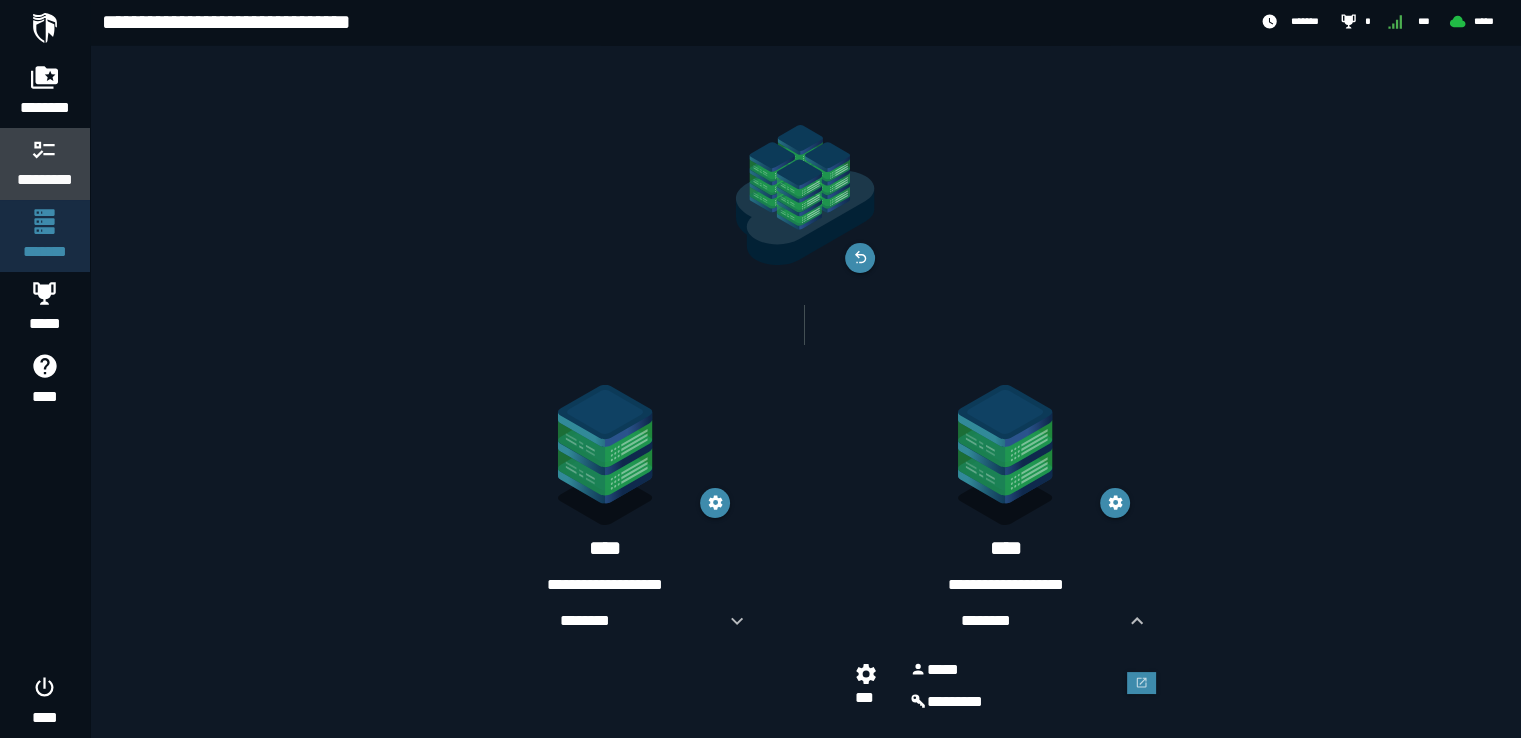 click 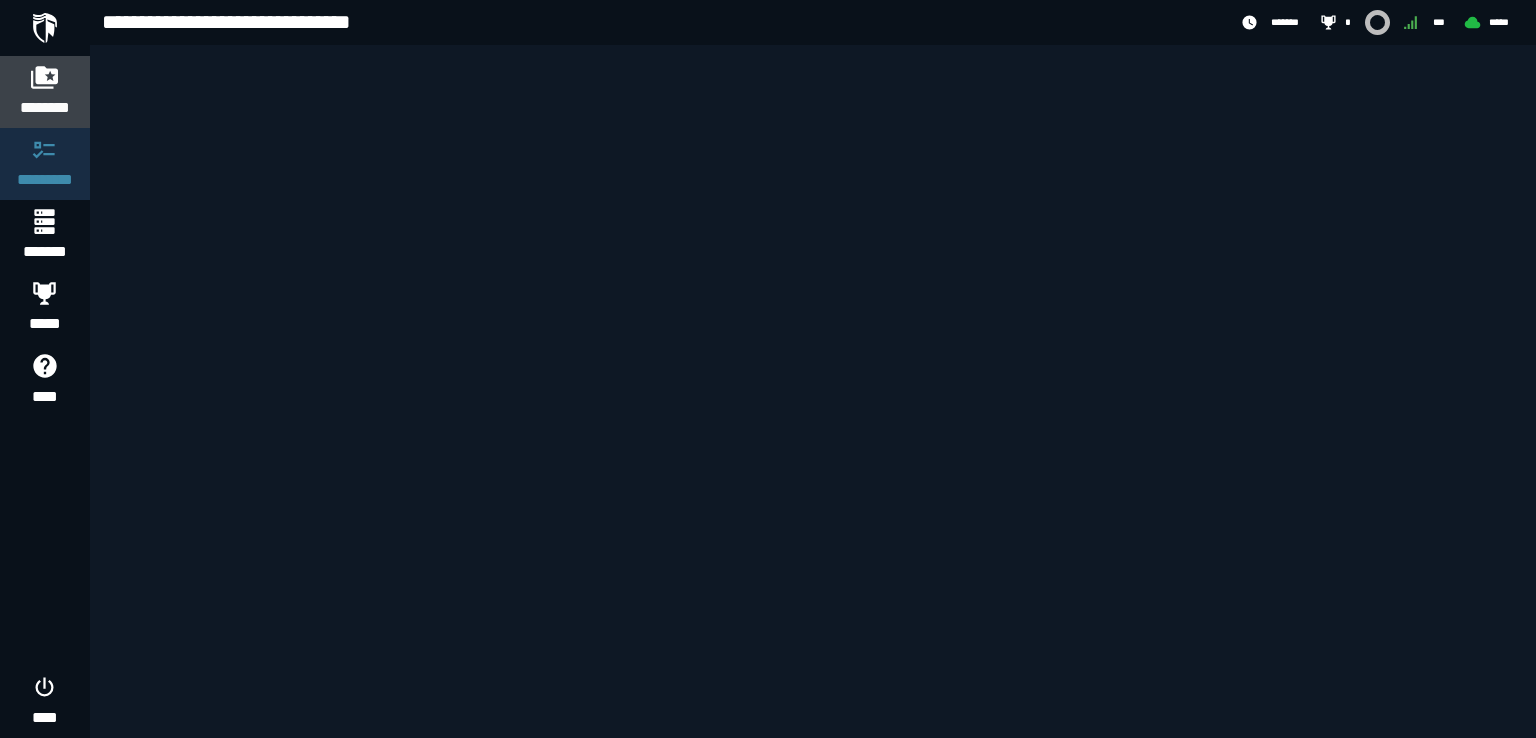 click on "********" at bounding box center [45, 92] 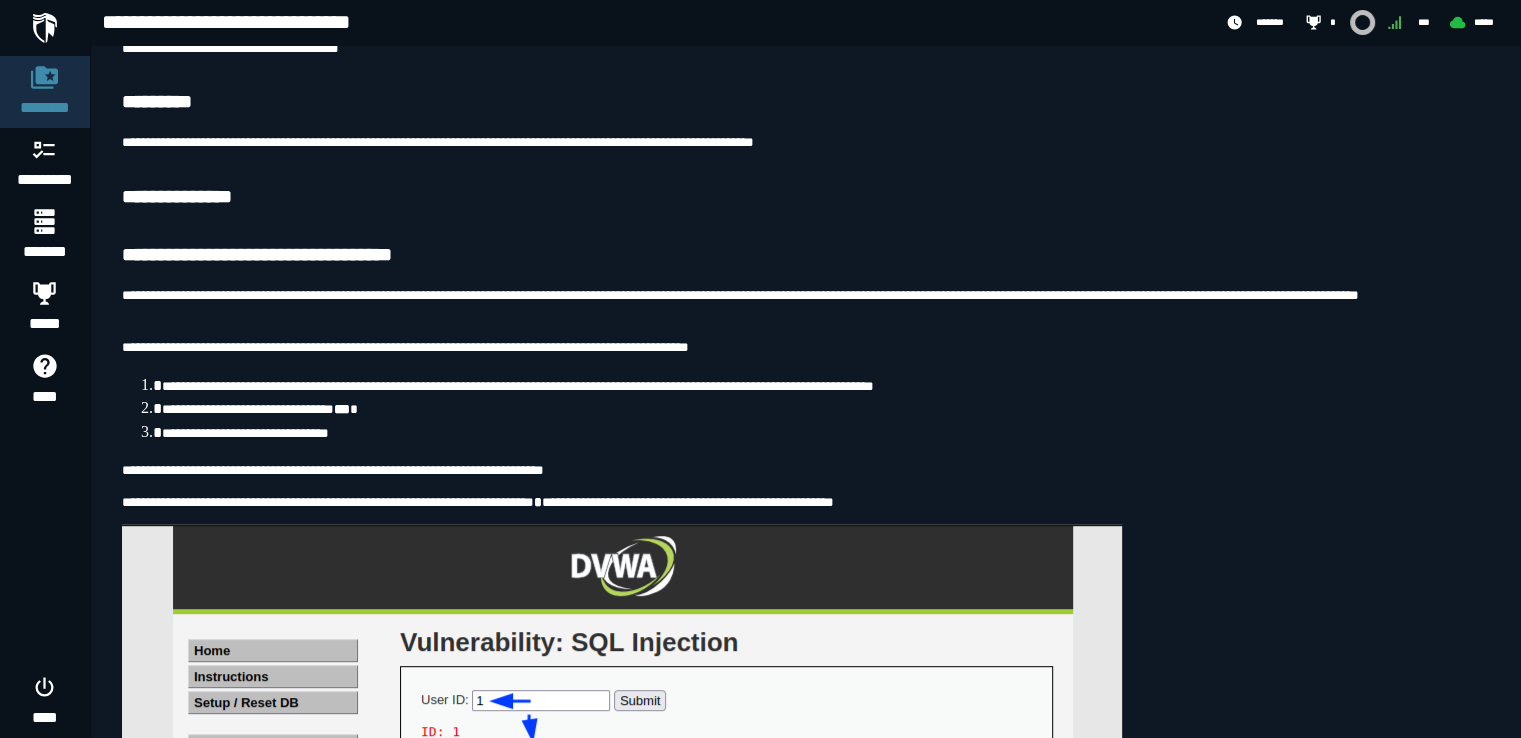 scroll, scrollTop: 800, scrollLeft: 0, axis: vertical 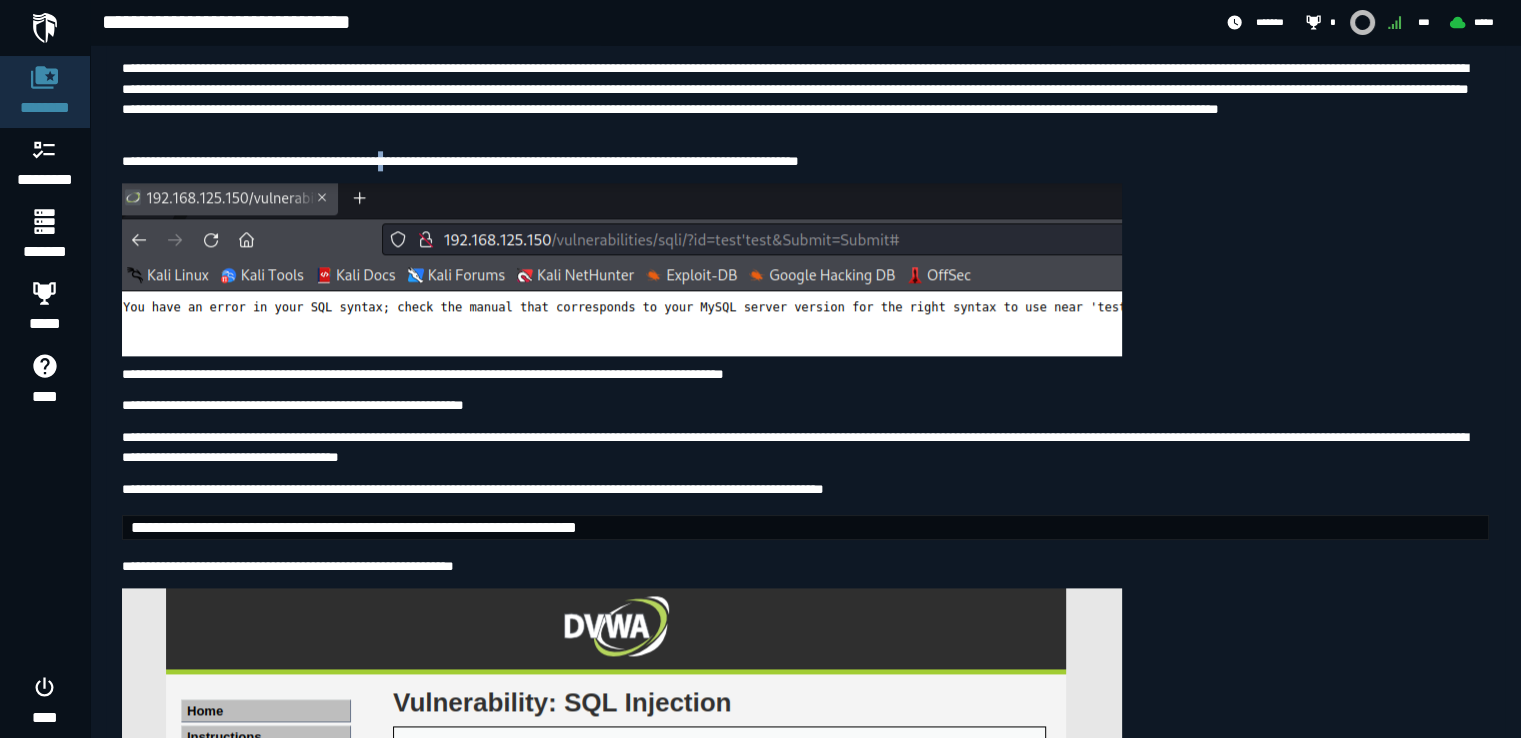 drag, startPoint x: 399, startPoint y: 206, endPoint x: 436, endPoint y: 203, distance: 37.12142 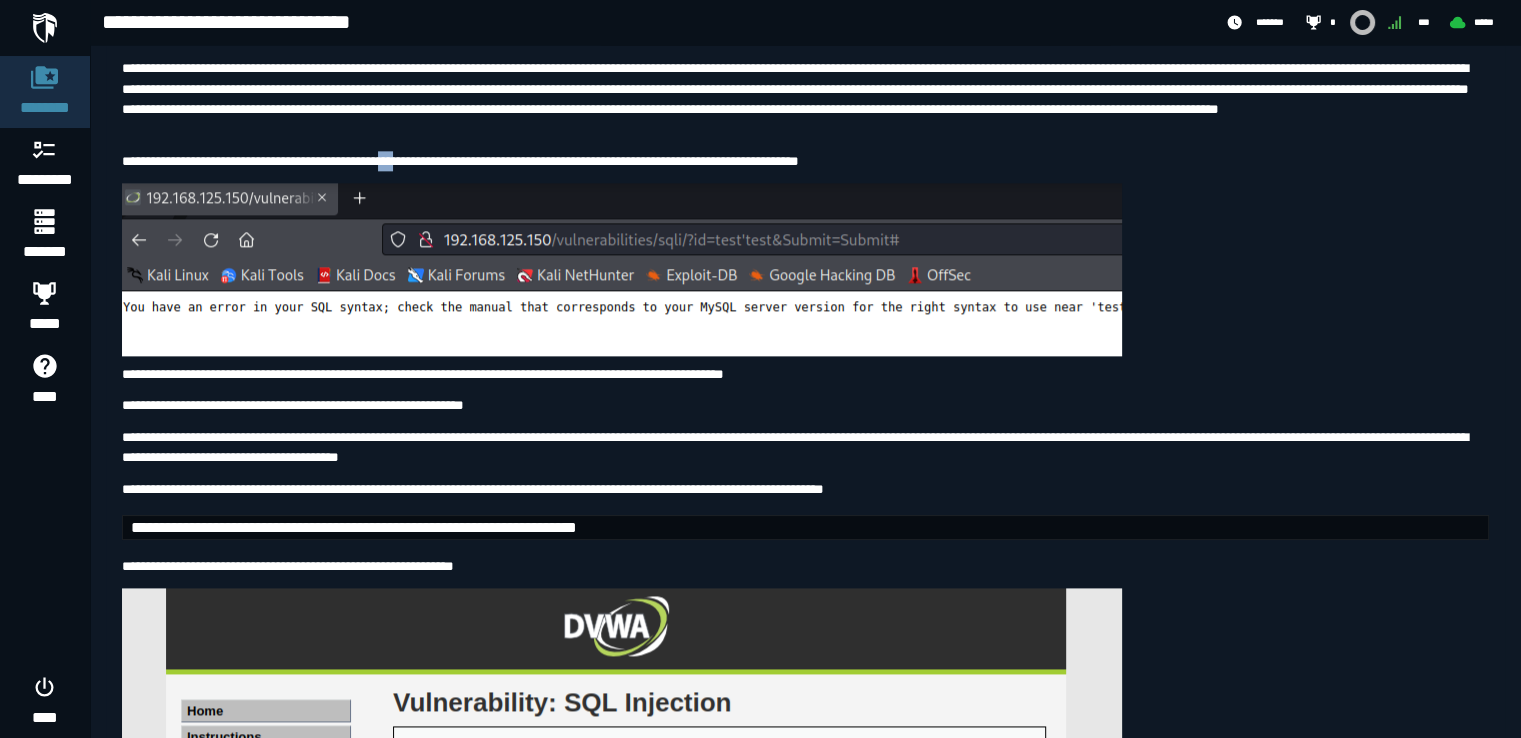 click on "*********" at bounding box center [400, 161] 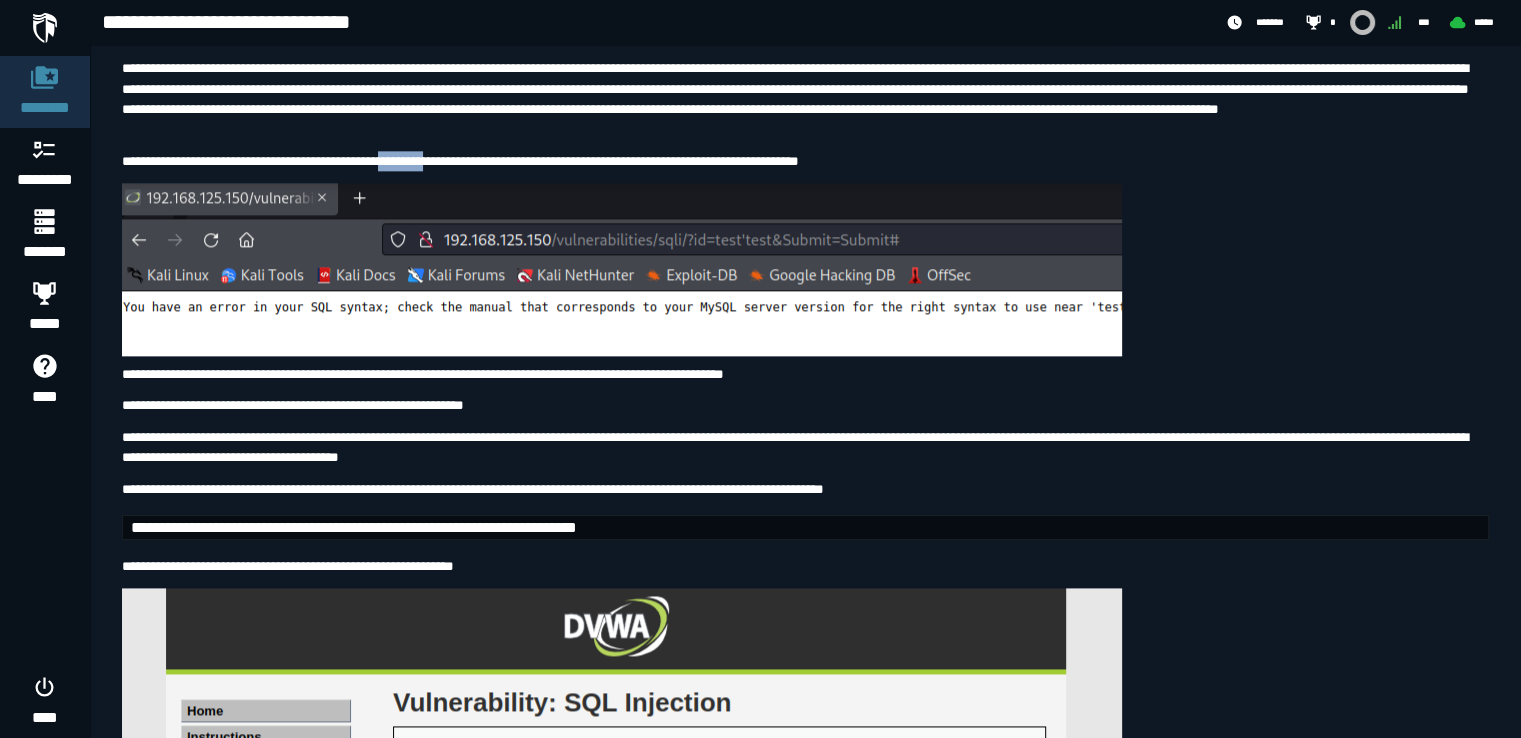 drag, startPoint x: 400, startPoint y: 208, endPoint x: 418, endPoint y: 205, distance: 18.248287 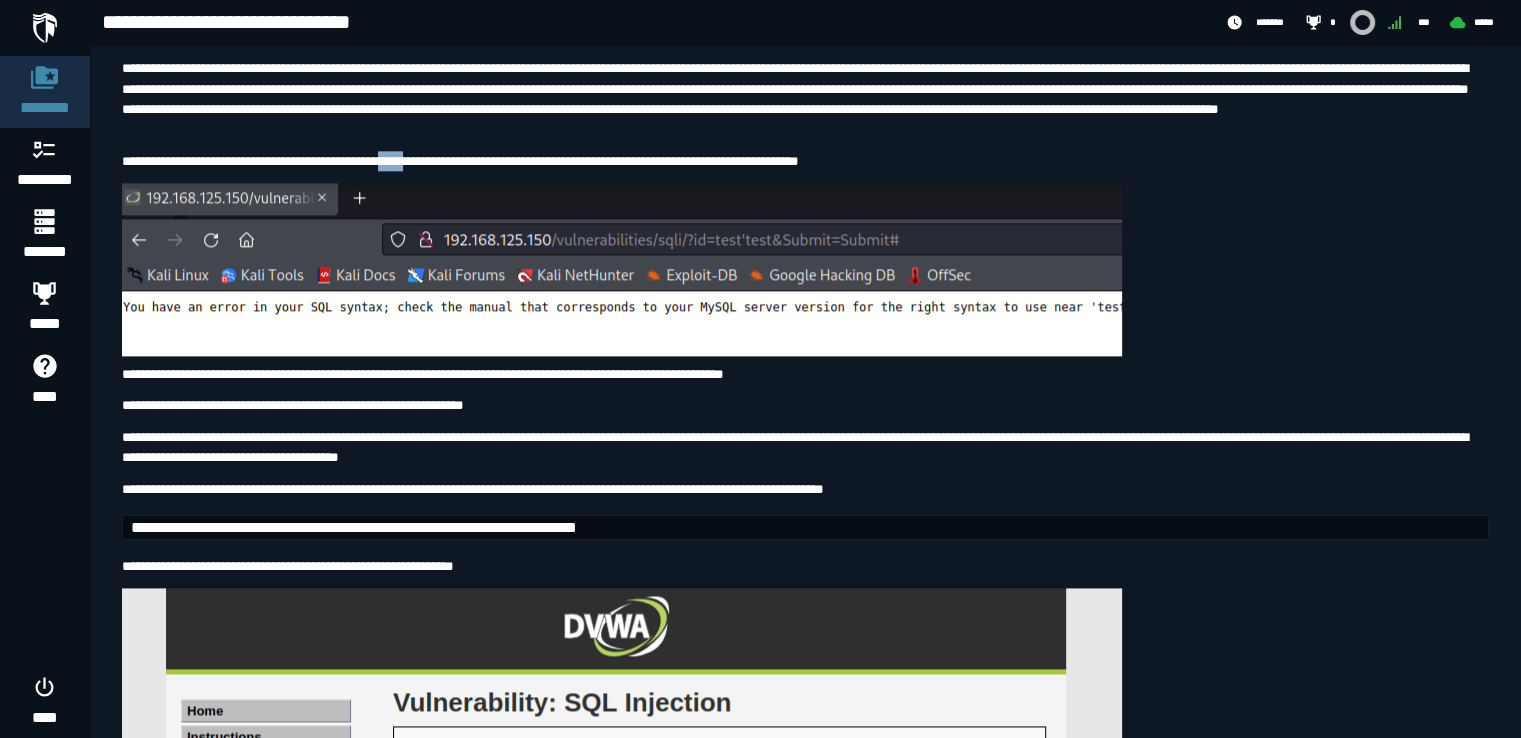 drag, startPoint x: 434, startPoint y: 209, endPoint x: 400, endPoint y: 213, distance: 34.234486 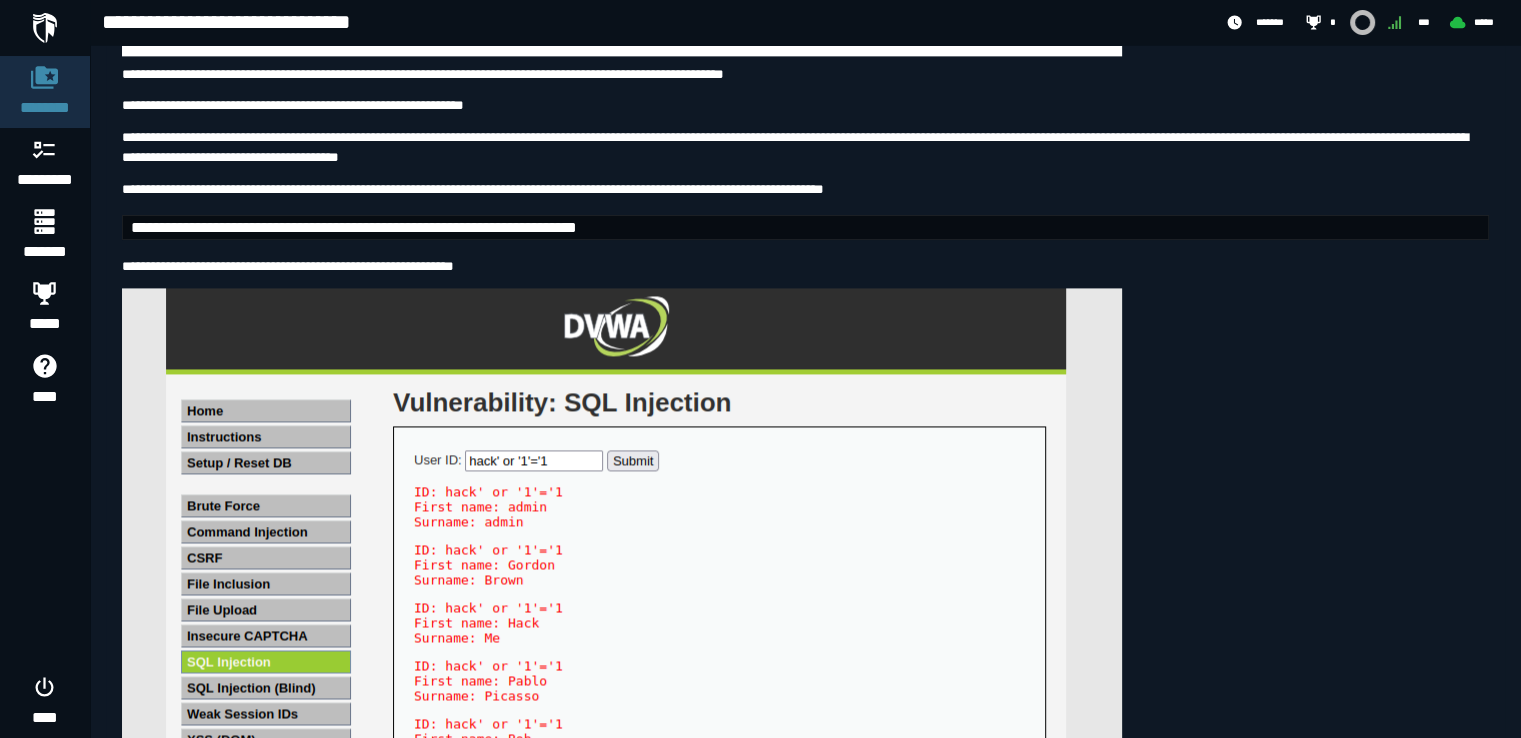 scroll, scrollTop: 2700, scrollLeft: 0, axis: vertical 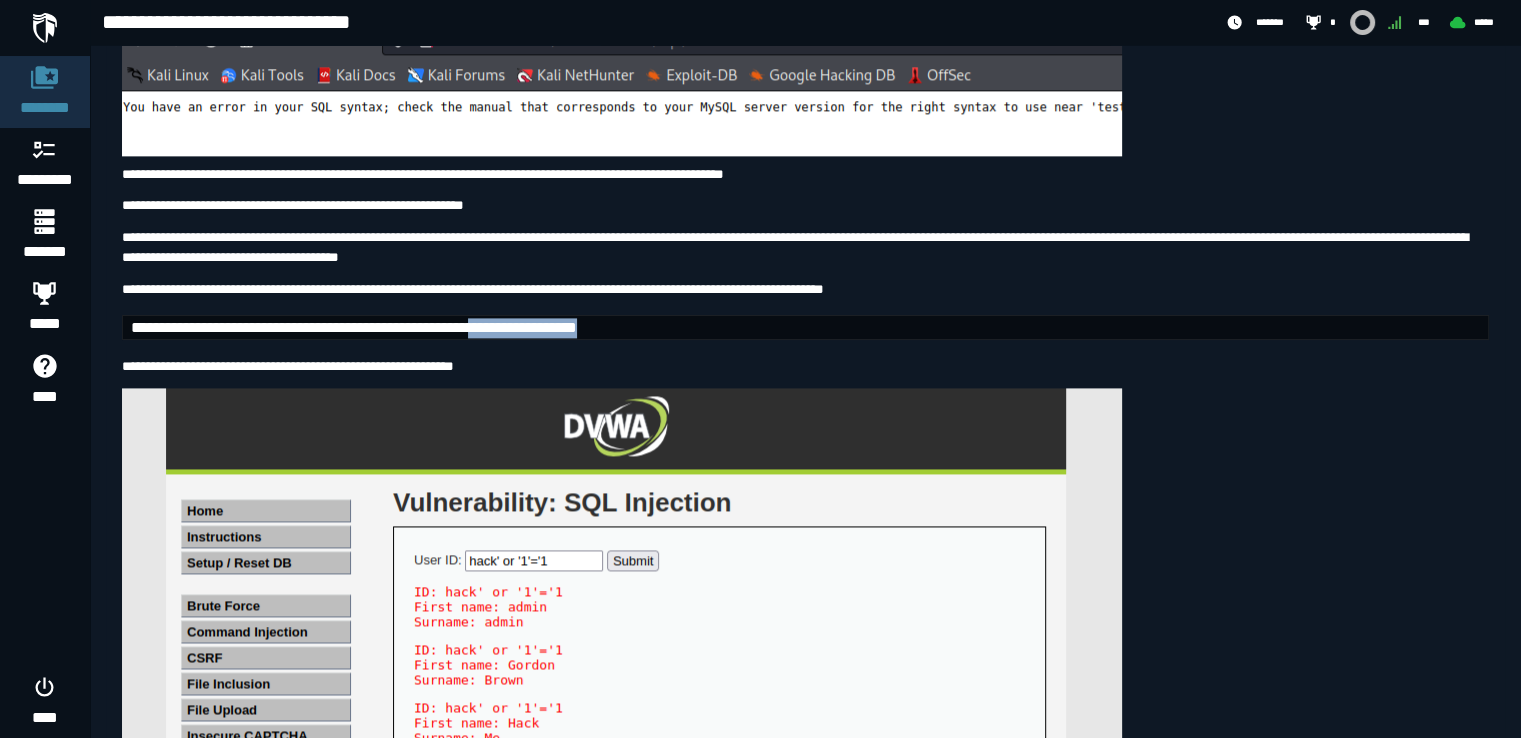 drag, startPoint x: 668, startPoint y: 371, endPoint x: 867, endPoint y: 371, distance: 199 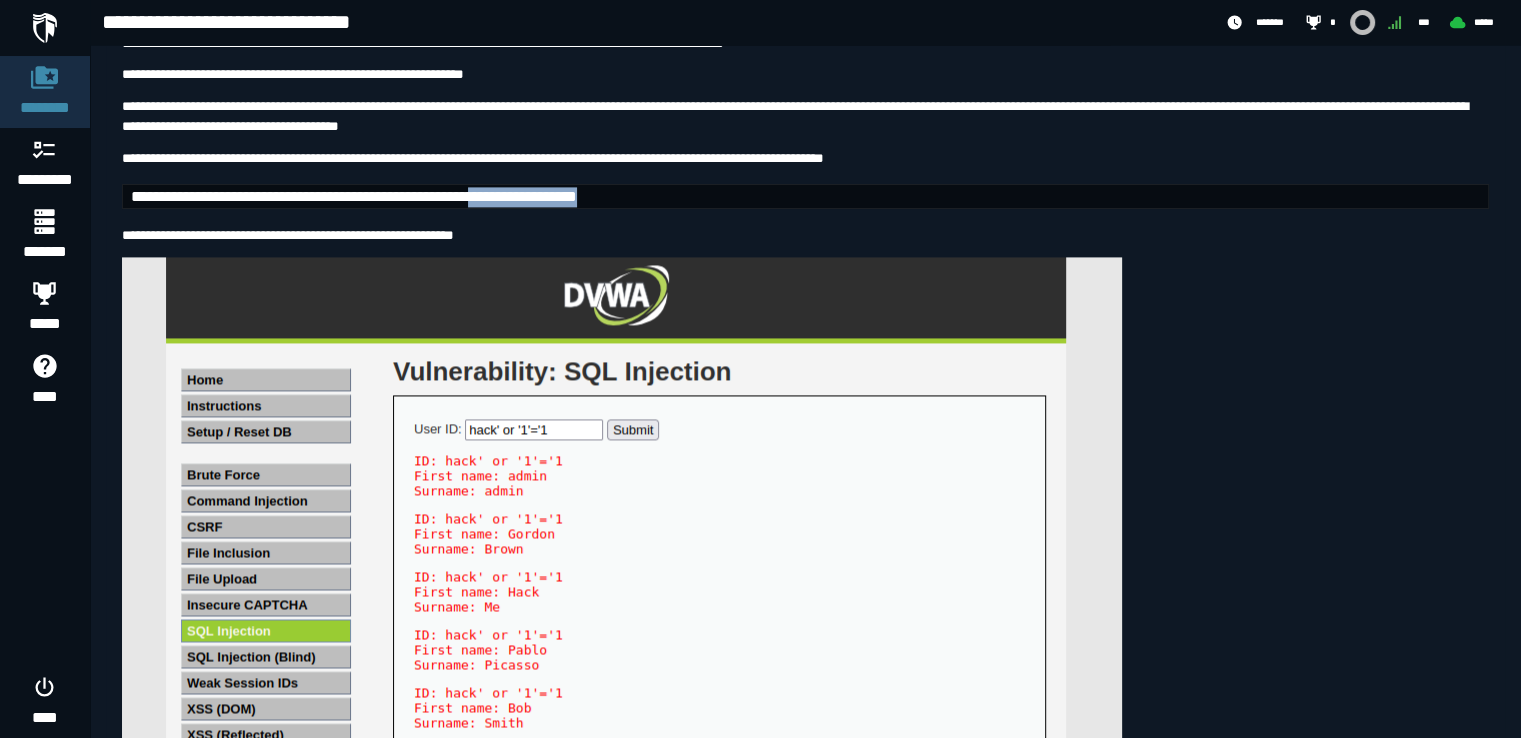 scroll, scrollTop: 2900, scrollLeft: 0, axis: vertical 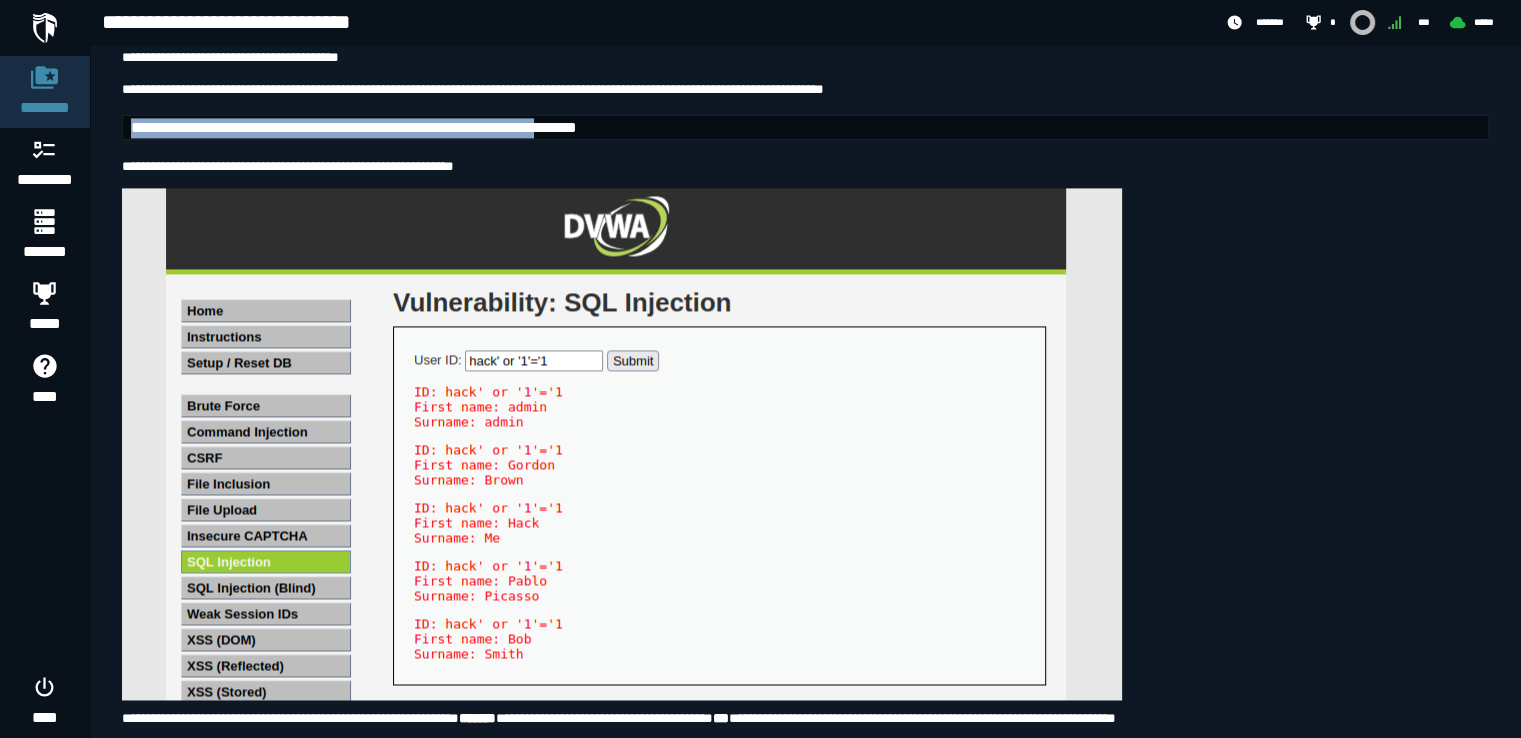drag, startPoint x: 128, startPoint y: 179, endPoint x: 771, endPoint y: 178, distance: 643.0008 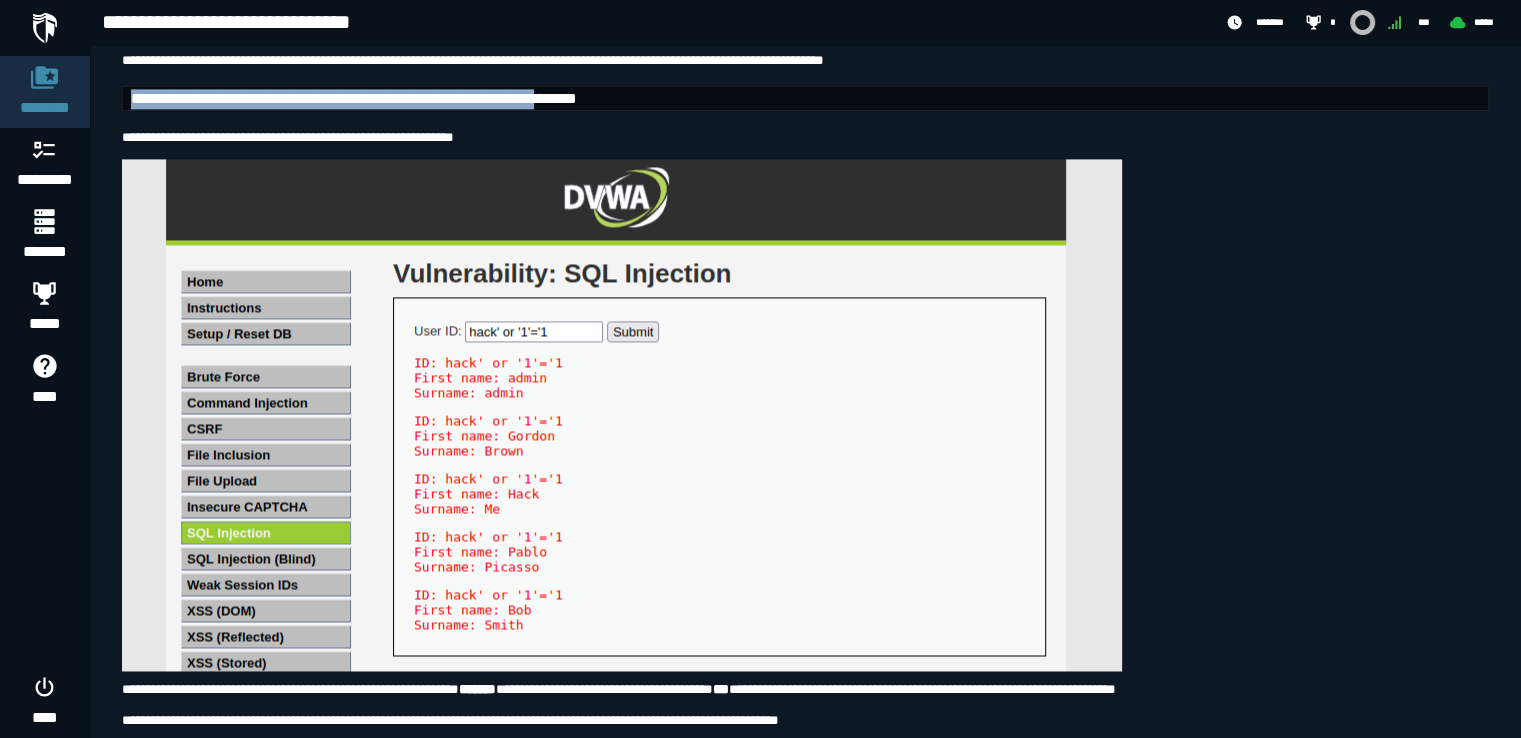 scroll, scrollTop: 2900, scrollLeft: 0, axis: vertical 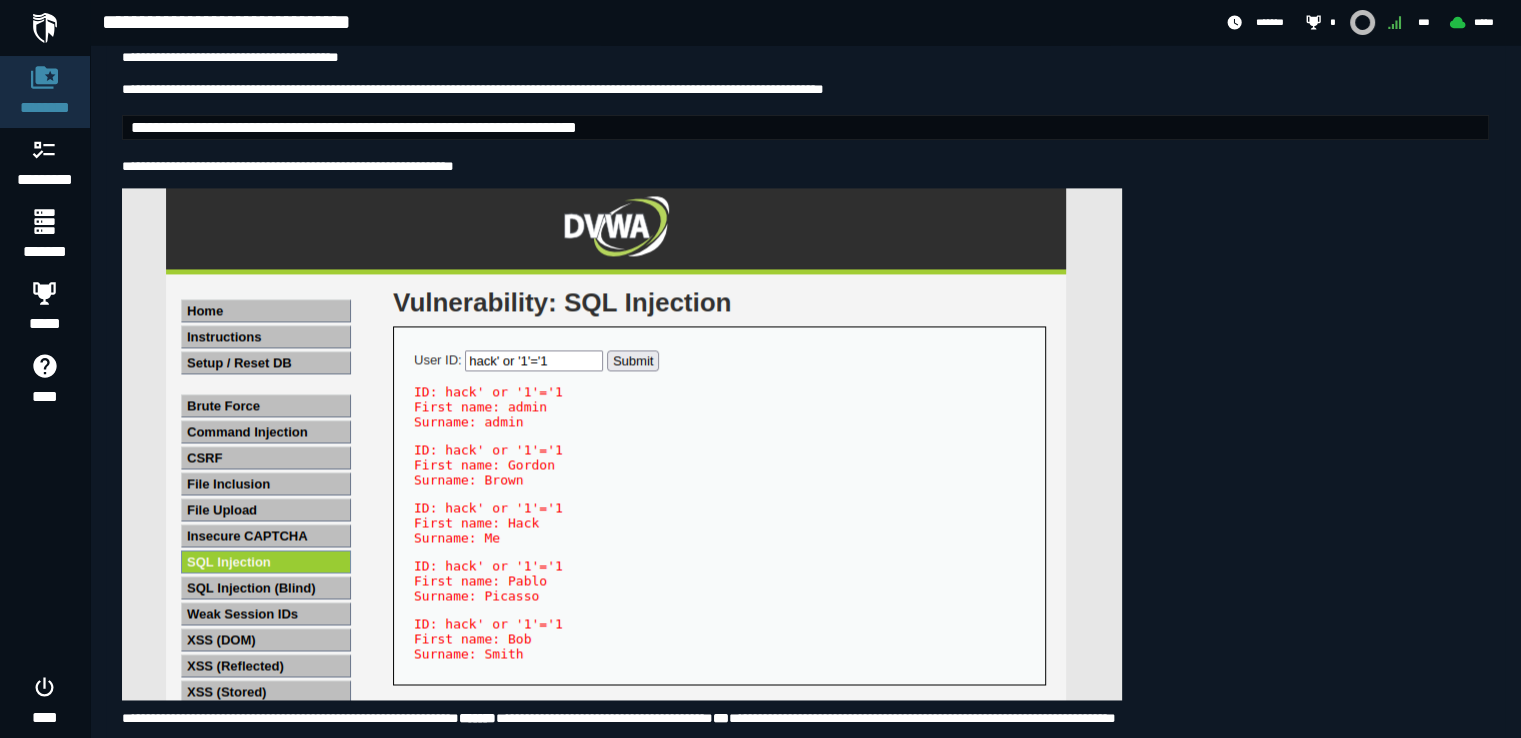 click on "**********" at bounding box center (354, 127) 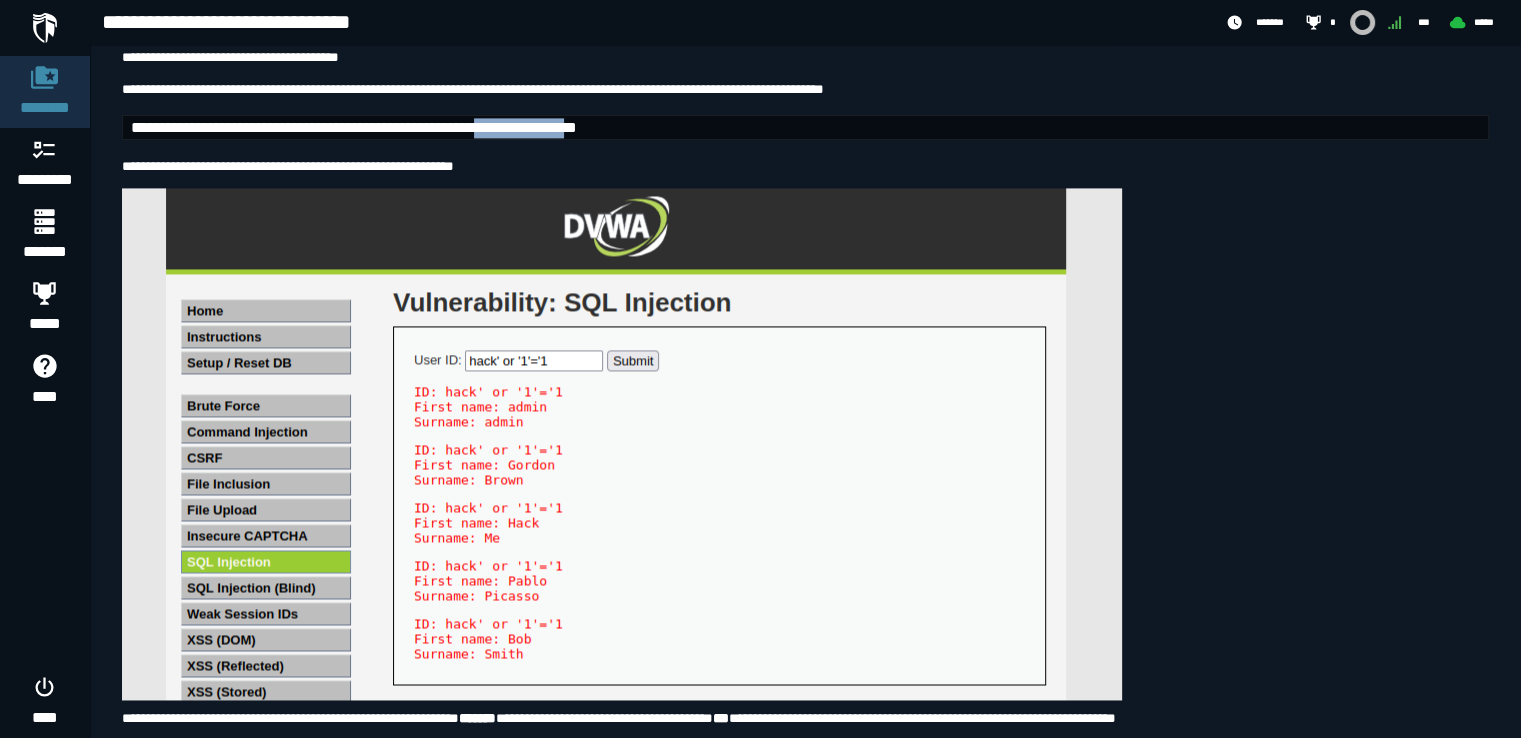 drag, startPoint x: 823, startPoint y: 176, endPoint x: 679, endPoint y: 185, distance: 144.28098 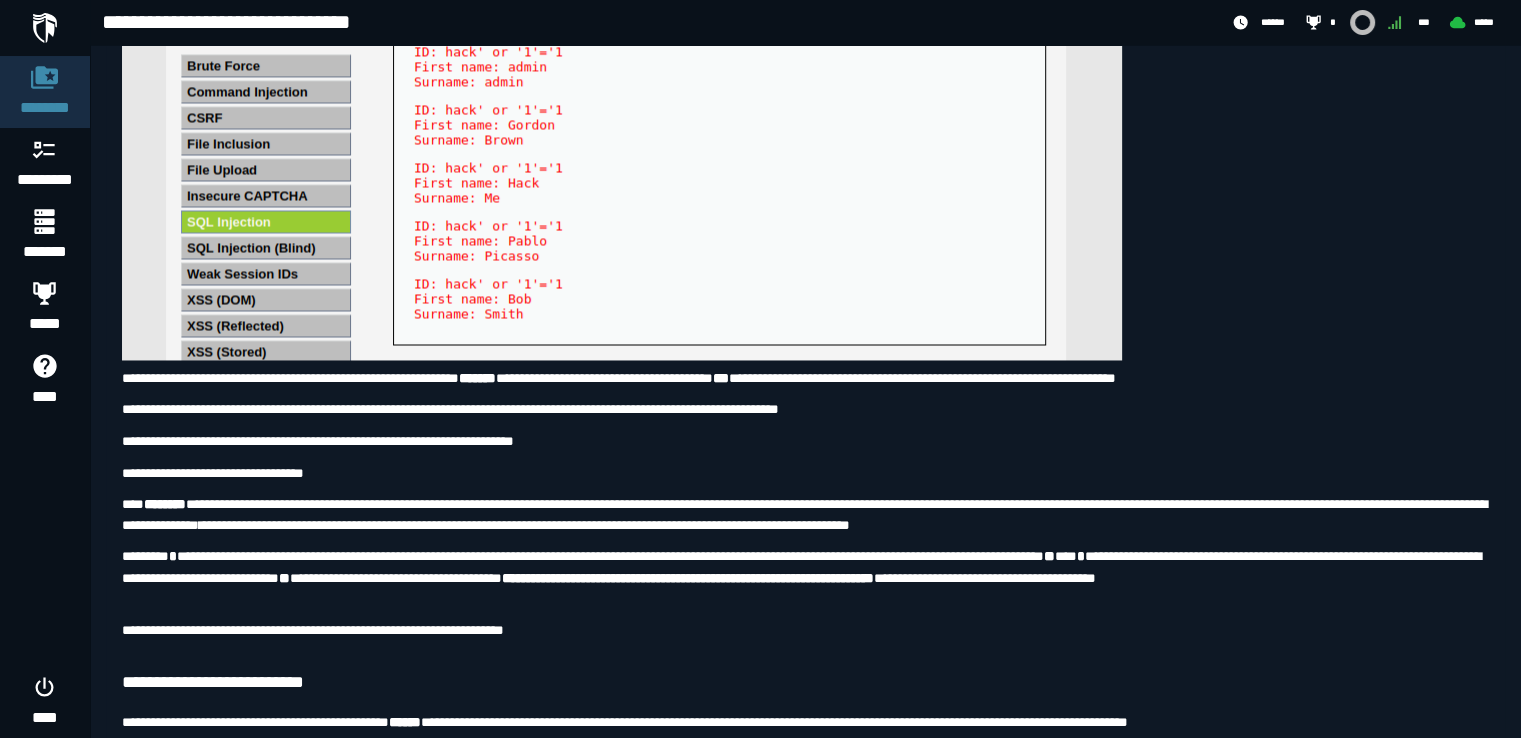 scroll, scrollTop: 3196, scrollLeft: 0, axis: vertical 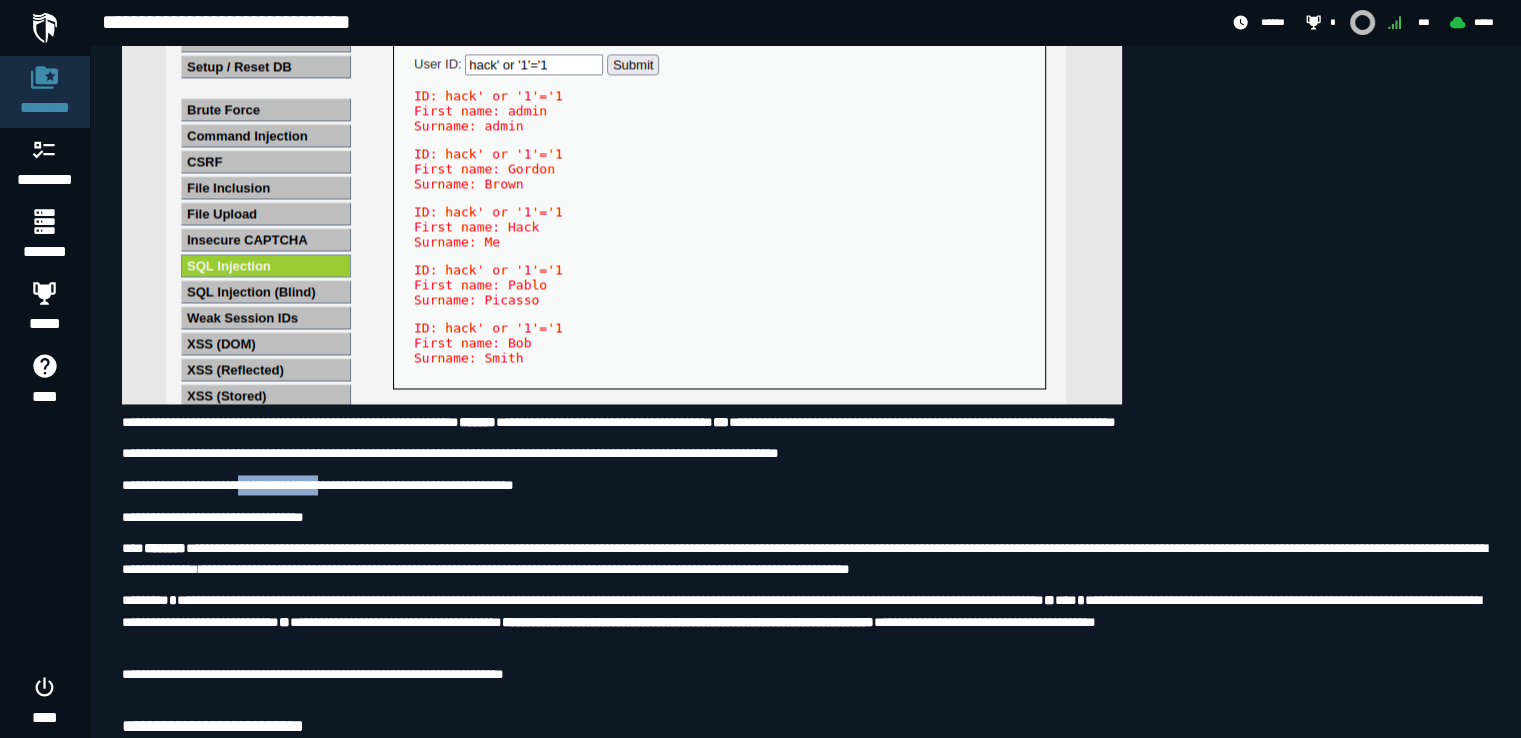 drag, startPoint x: 255, startPoint y: 544, endPoint x: 371, endPoint y: 545, distance: 116.00431 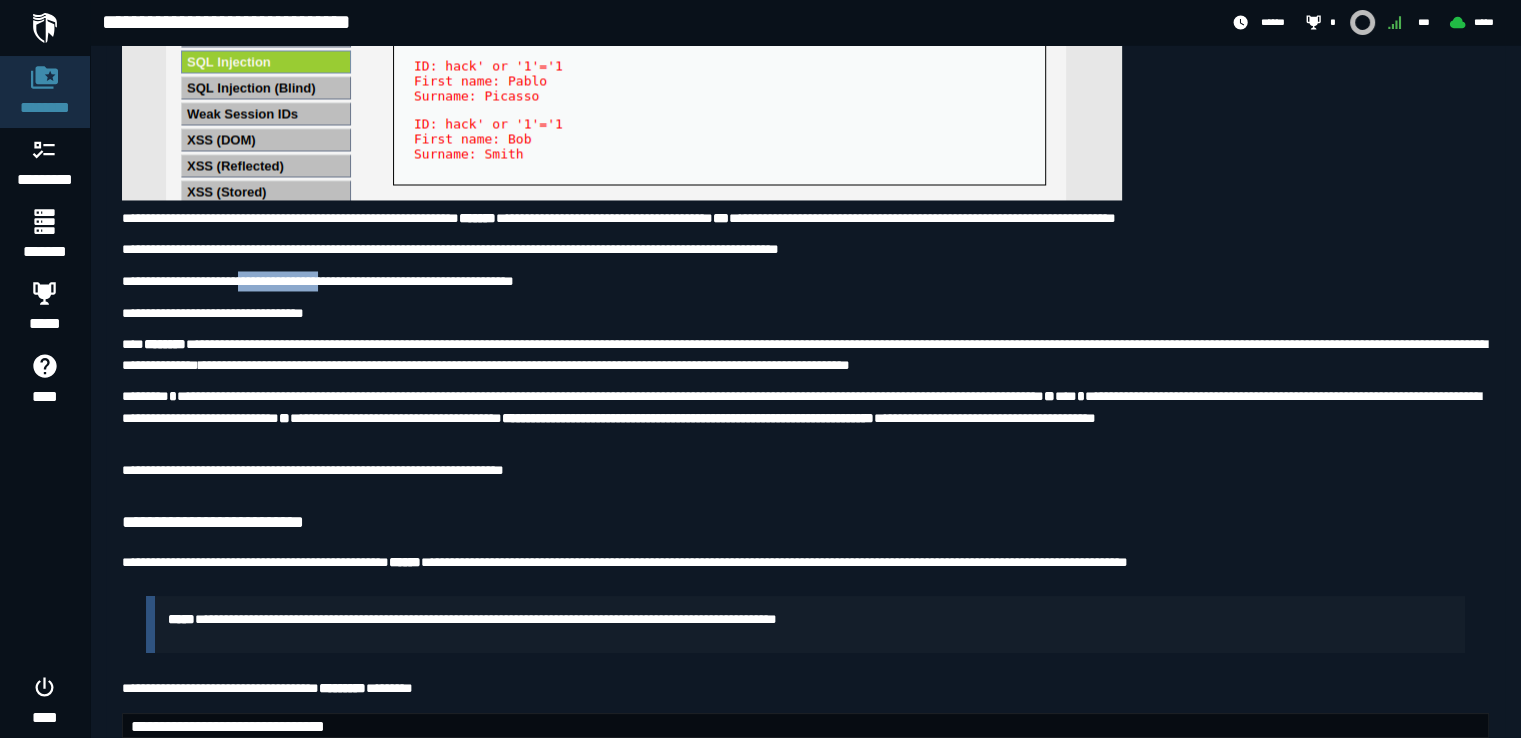 scroll, scrollTop: 3404, scrollLeft: 0, axis: vertical 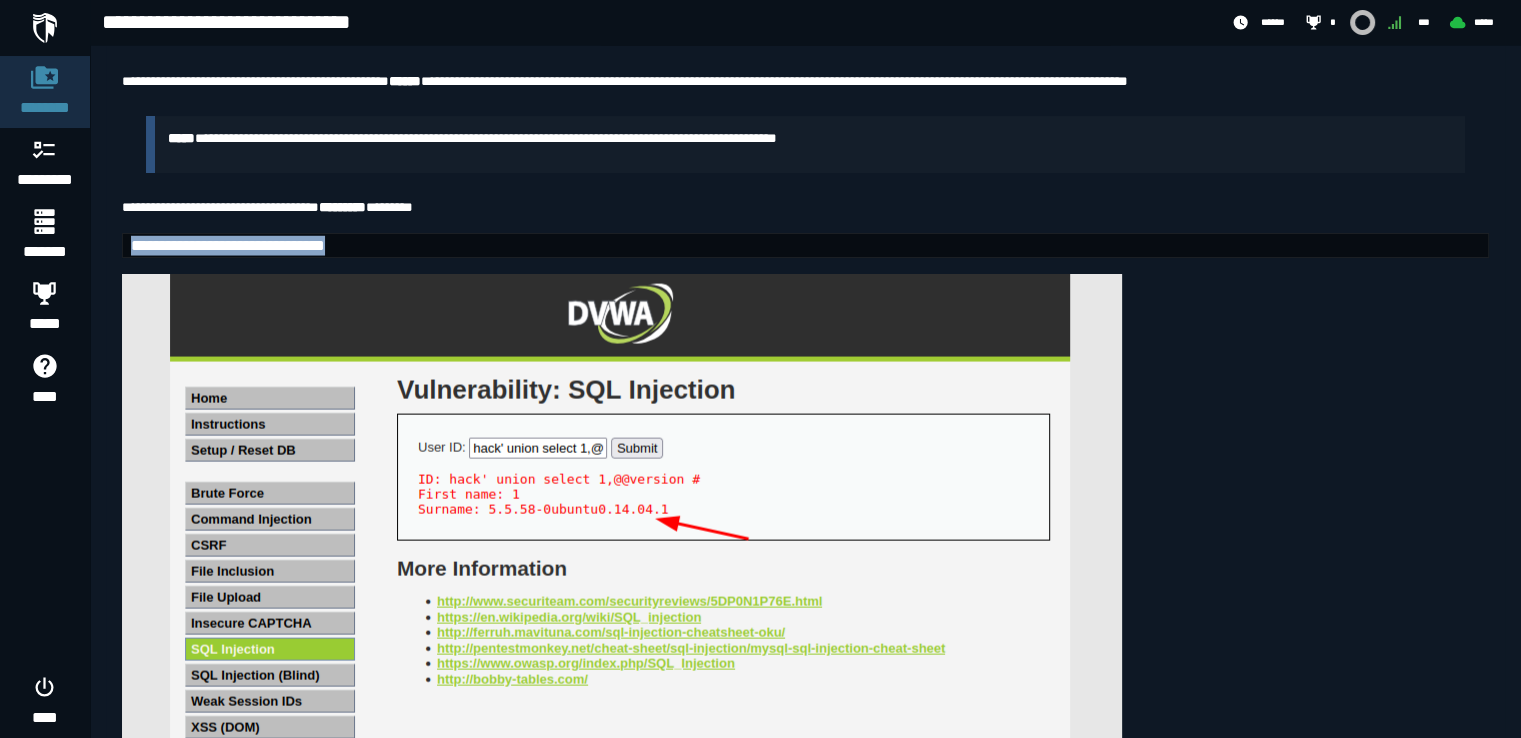 drag, startPoint x: 459, startPoint y: 297, endPoint x: 118, endPoint y: 327, distance: 342.3171 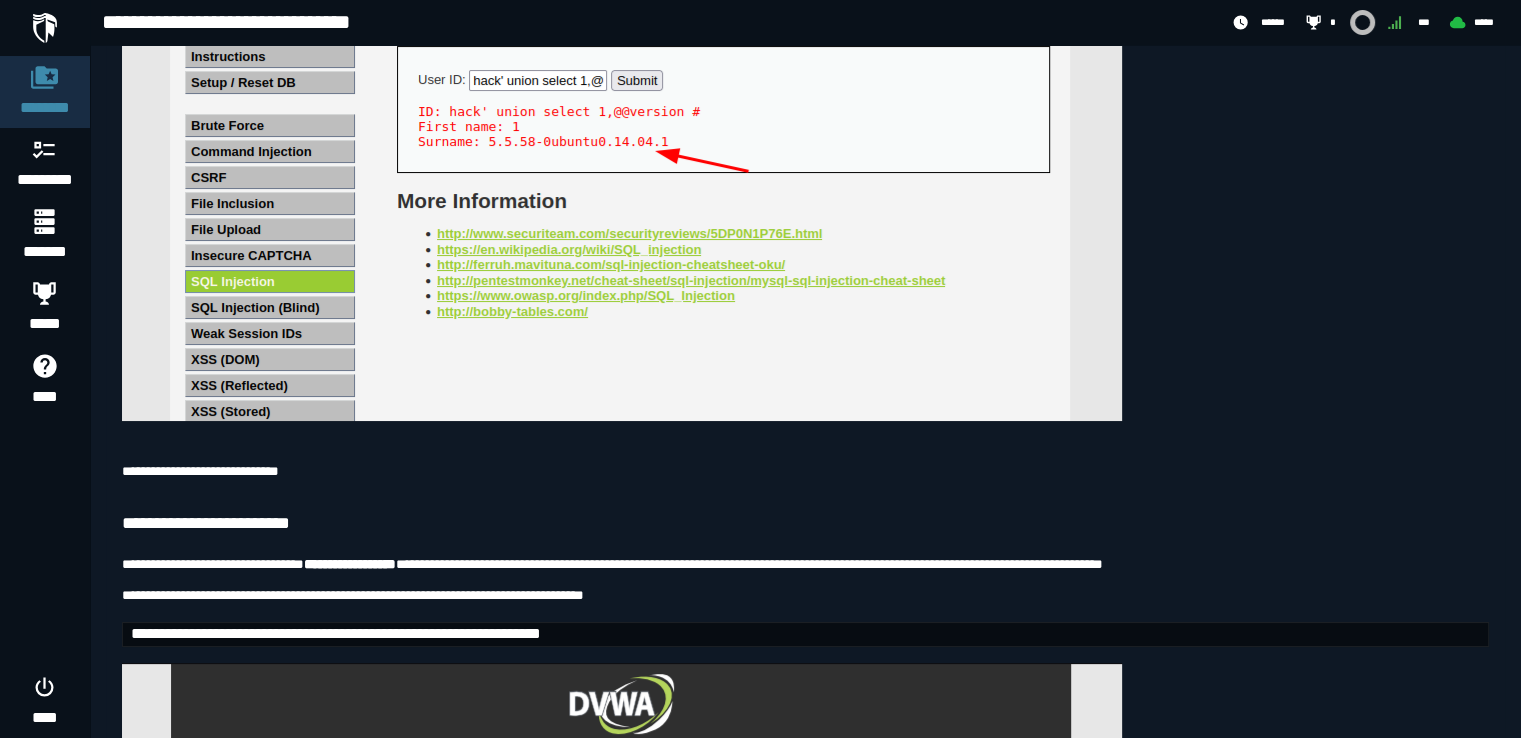 scroll, scrollTop: 4254, scrollLeft: 0, axis: vertical 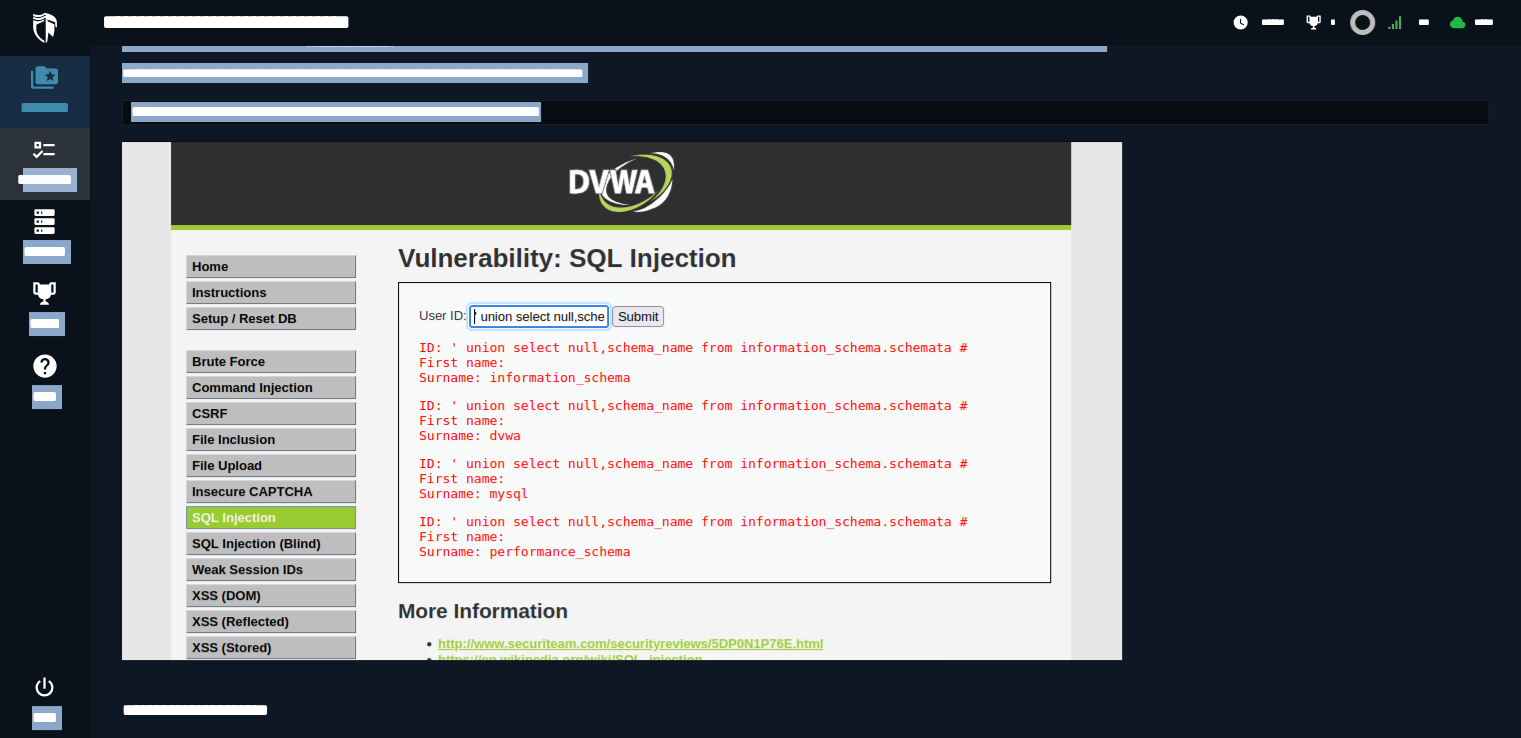drag, startPoint x: 818, startPoint y: 174, endPoint x: 10, endPoint y: 181, distance: 808.03033 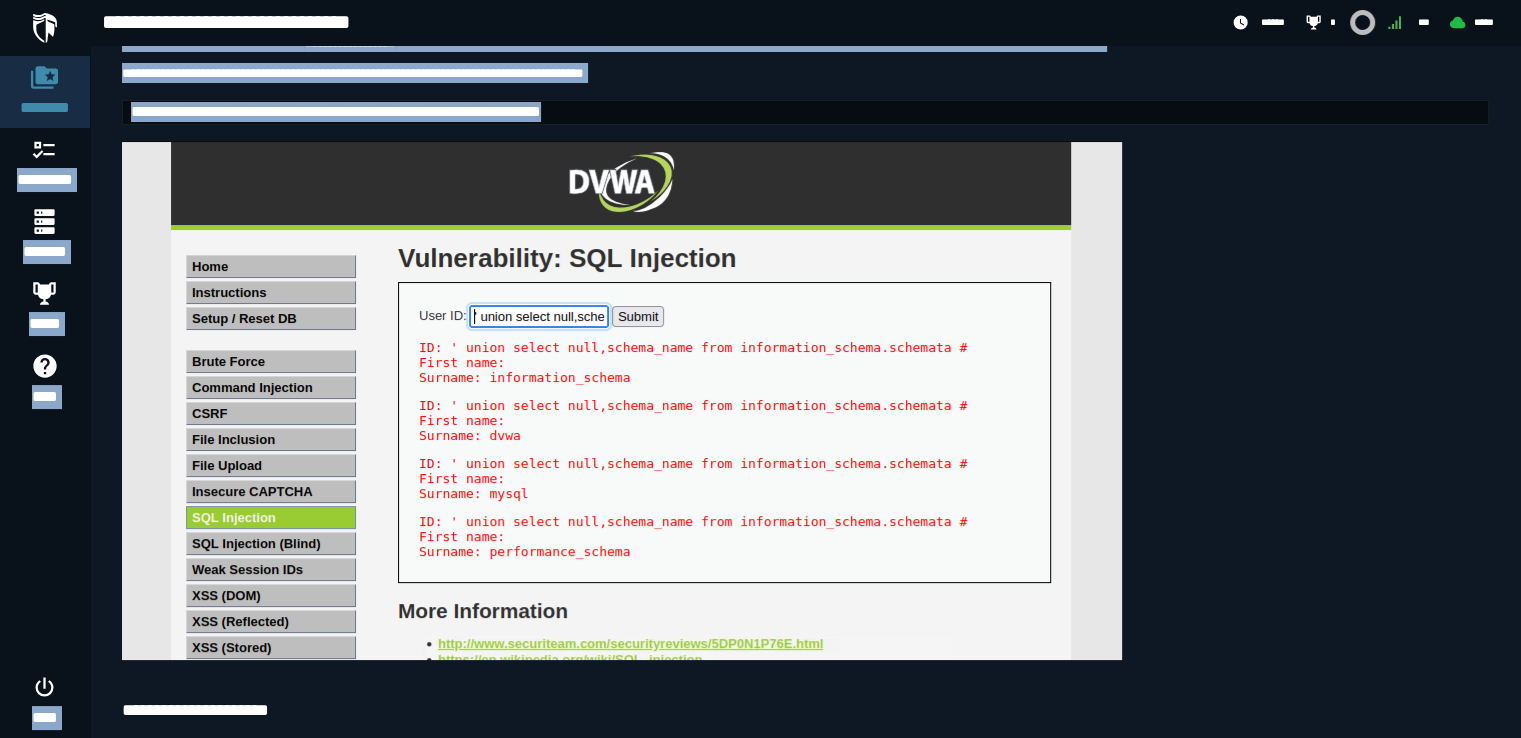 click on "**********" at bounding box center (336, 111) 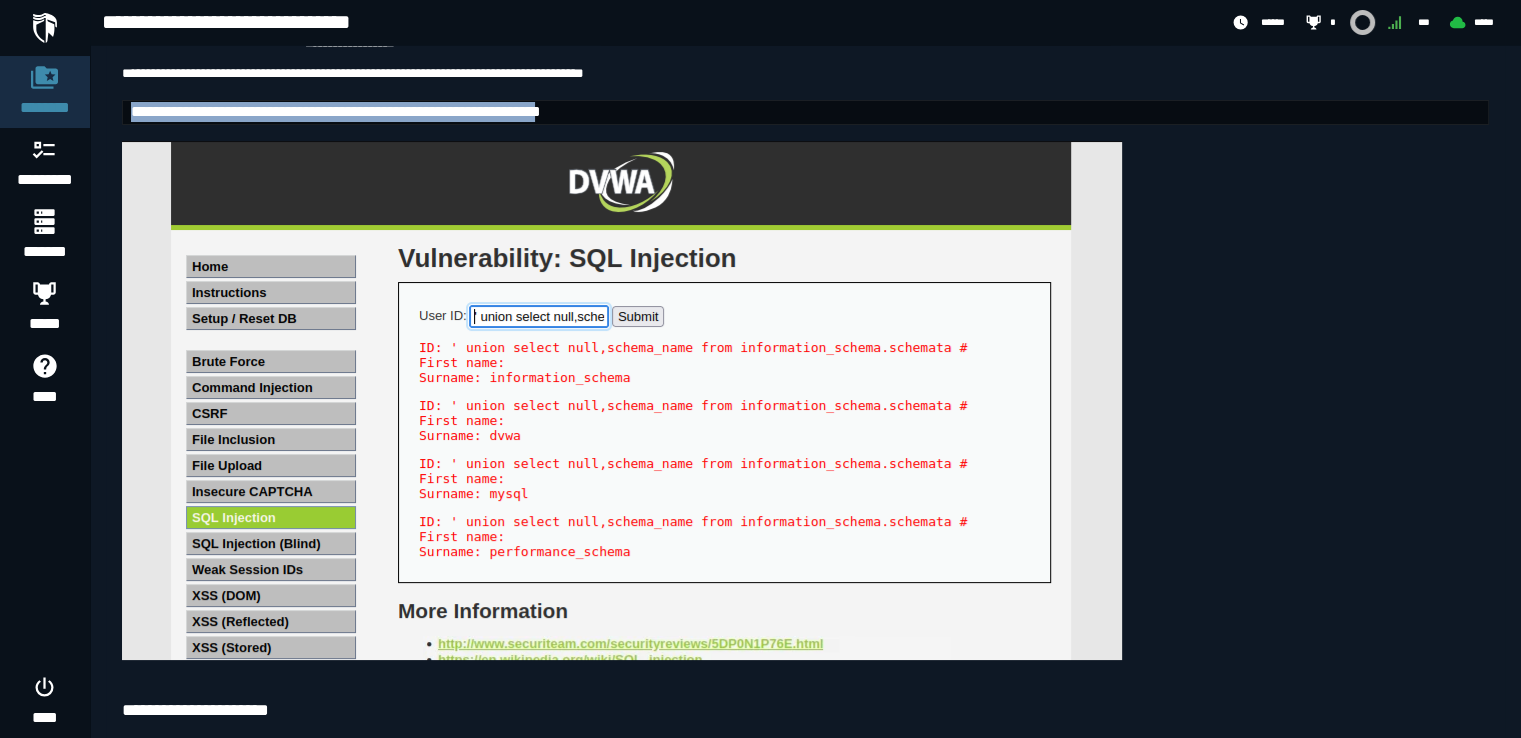 drag, startPoint x: 134, startPoint y: 185, endPoint x: 776, endPoint y: 176, distance: 642.0631 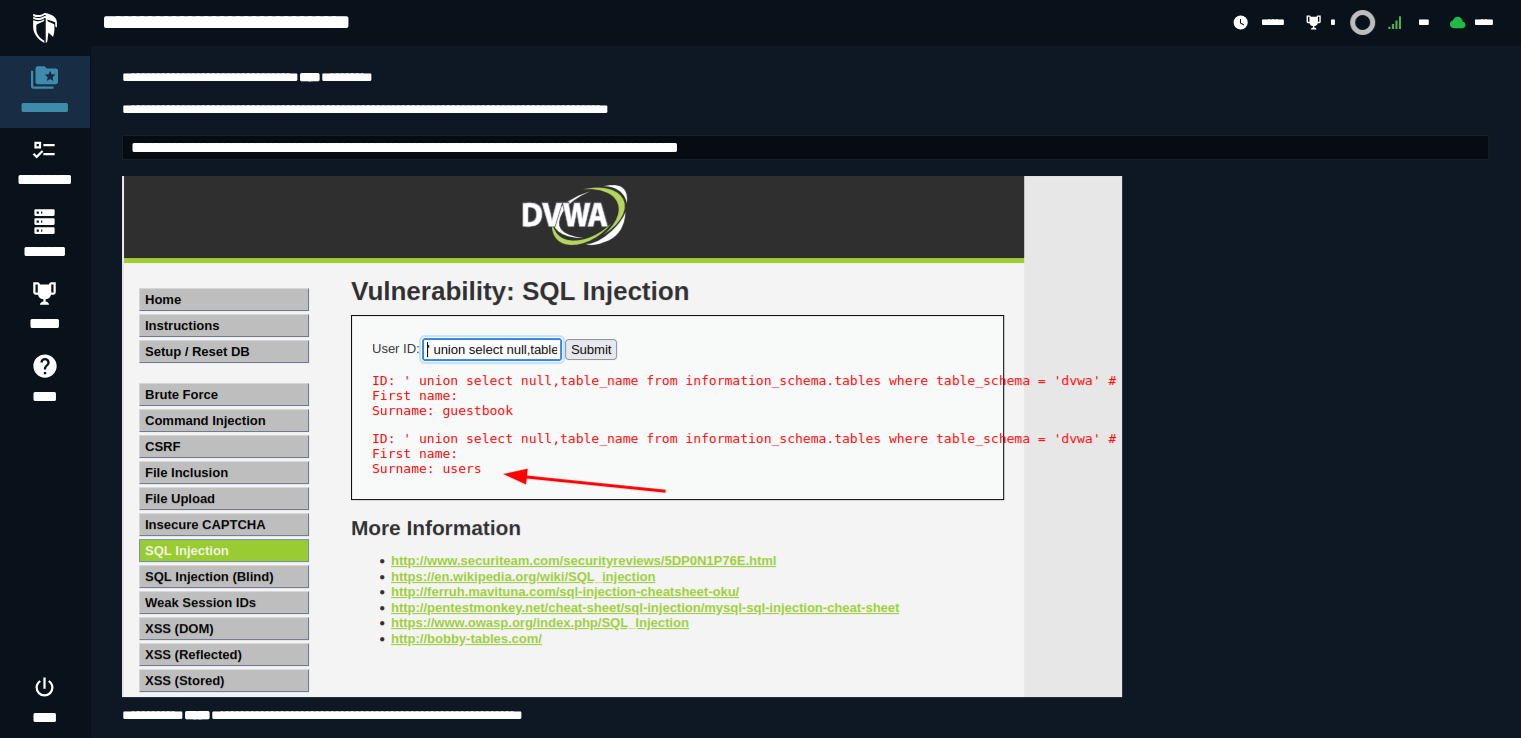 scroll, scrollTop: 5462, scrollLeft: 0, axis: vertical 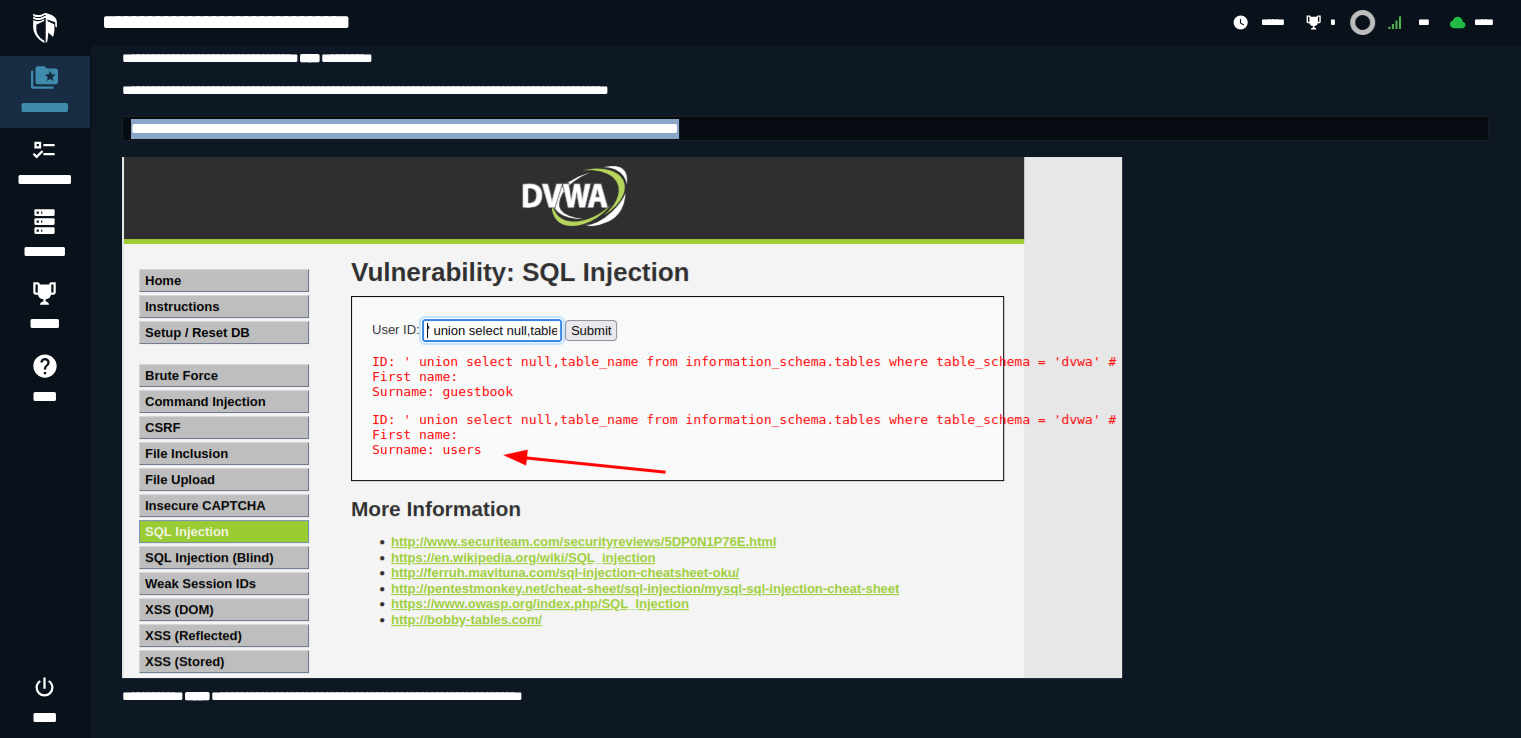 drag, startPoint x: 128, startPoint y: 213, endPoint x: 1016, endPoint y: 233, distance: 888.2252 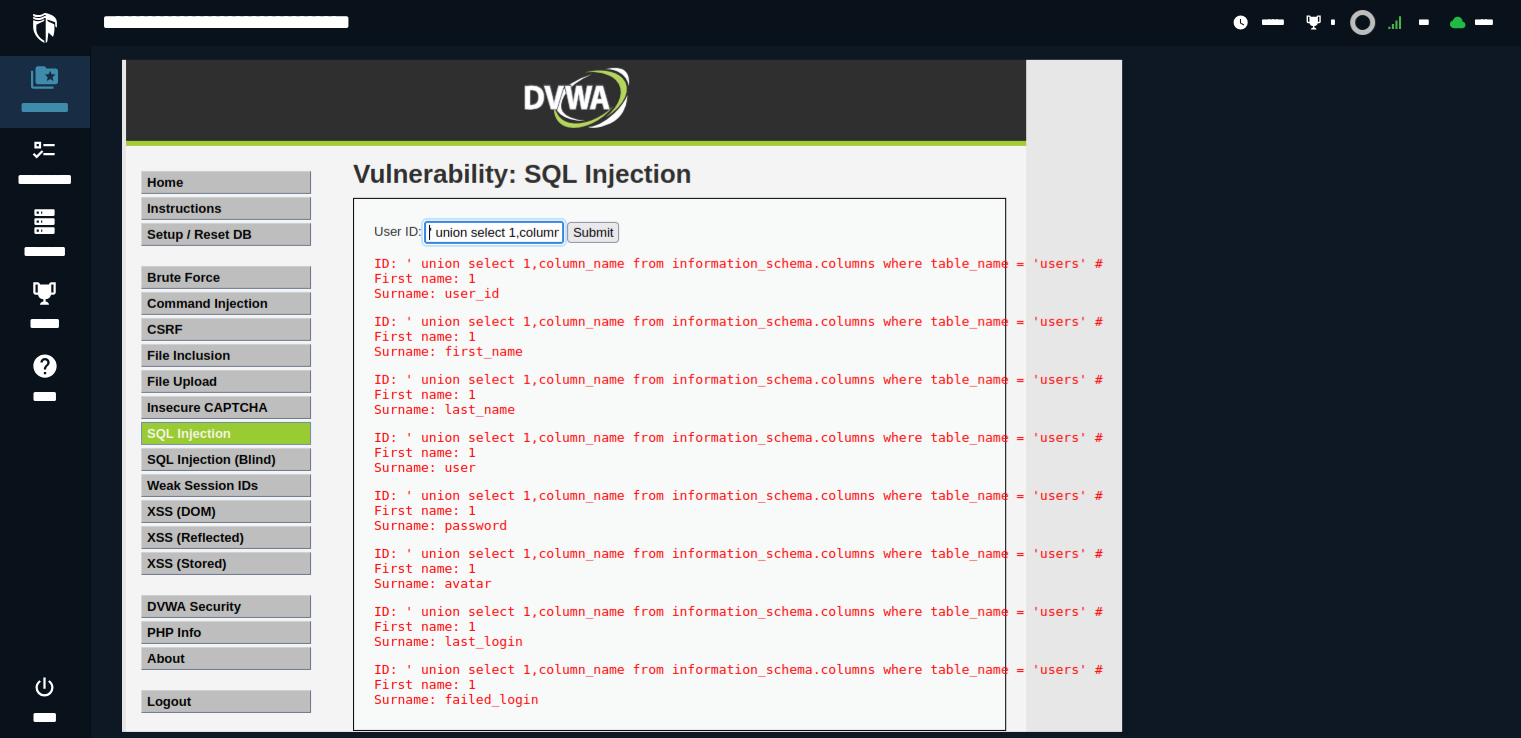 scroll, scrollTop: 6264, scrollLeft: 0, axis: vertical 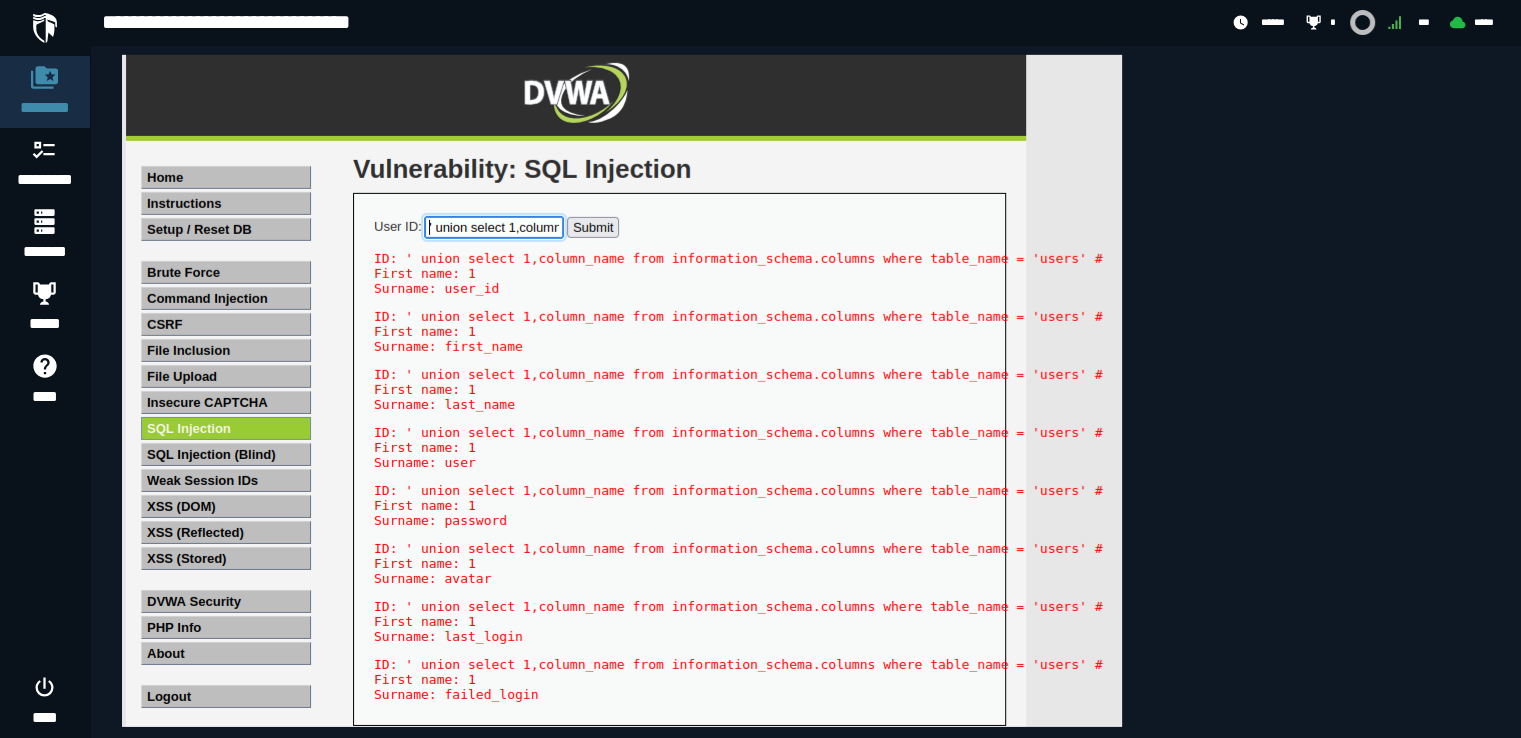 drag, startPoint x: 129, startPoint y: 126, endPoint x: 1013, endPoint y: 136, distance: 884.0566 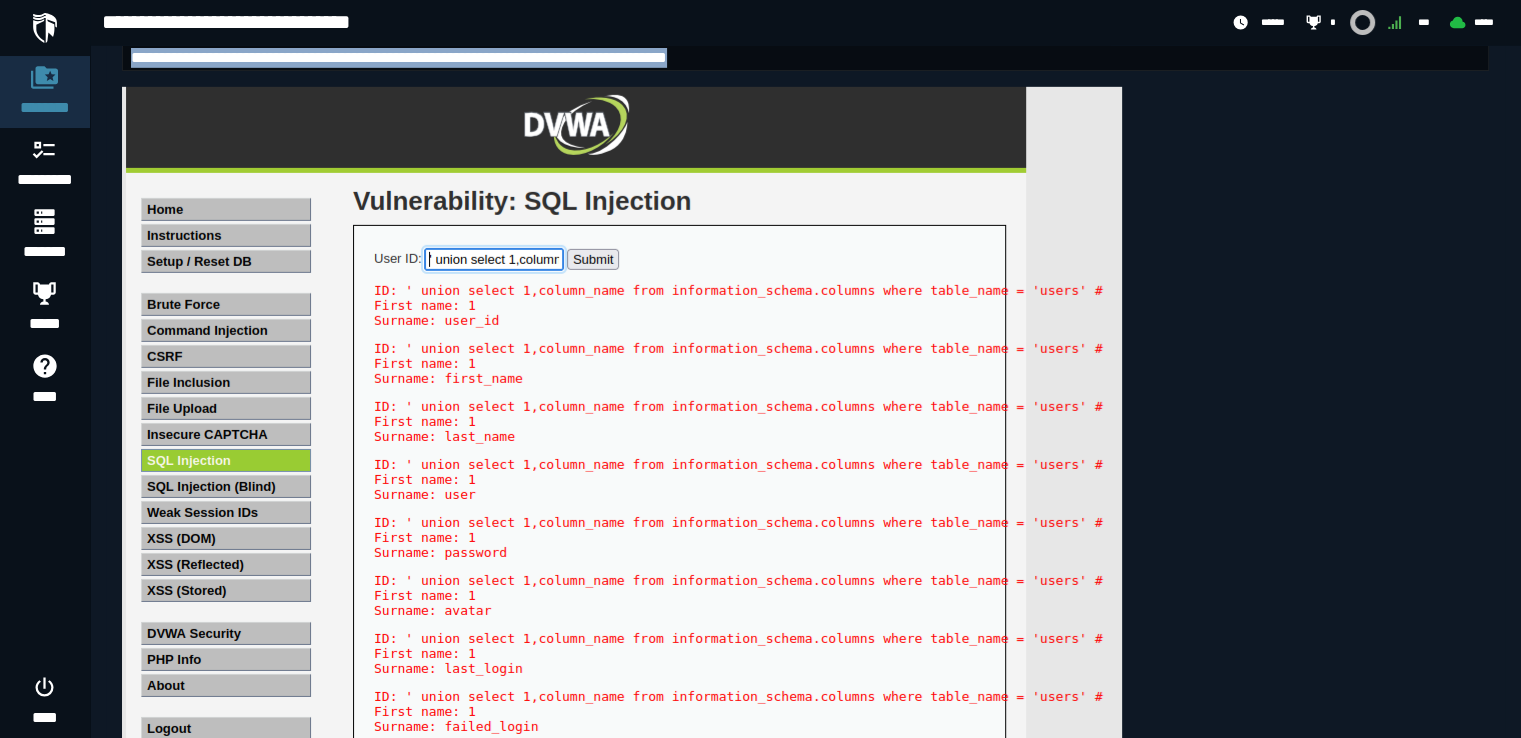 copy on "**********" 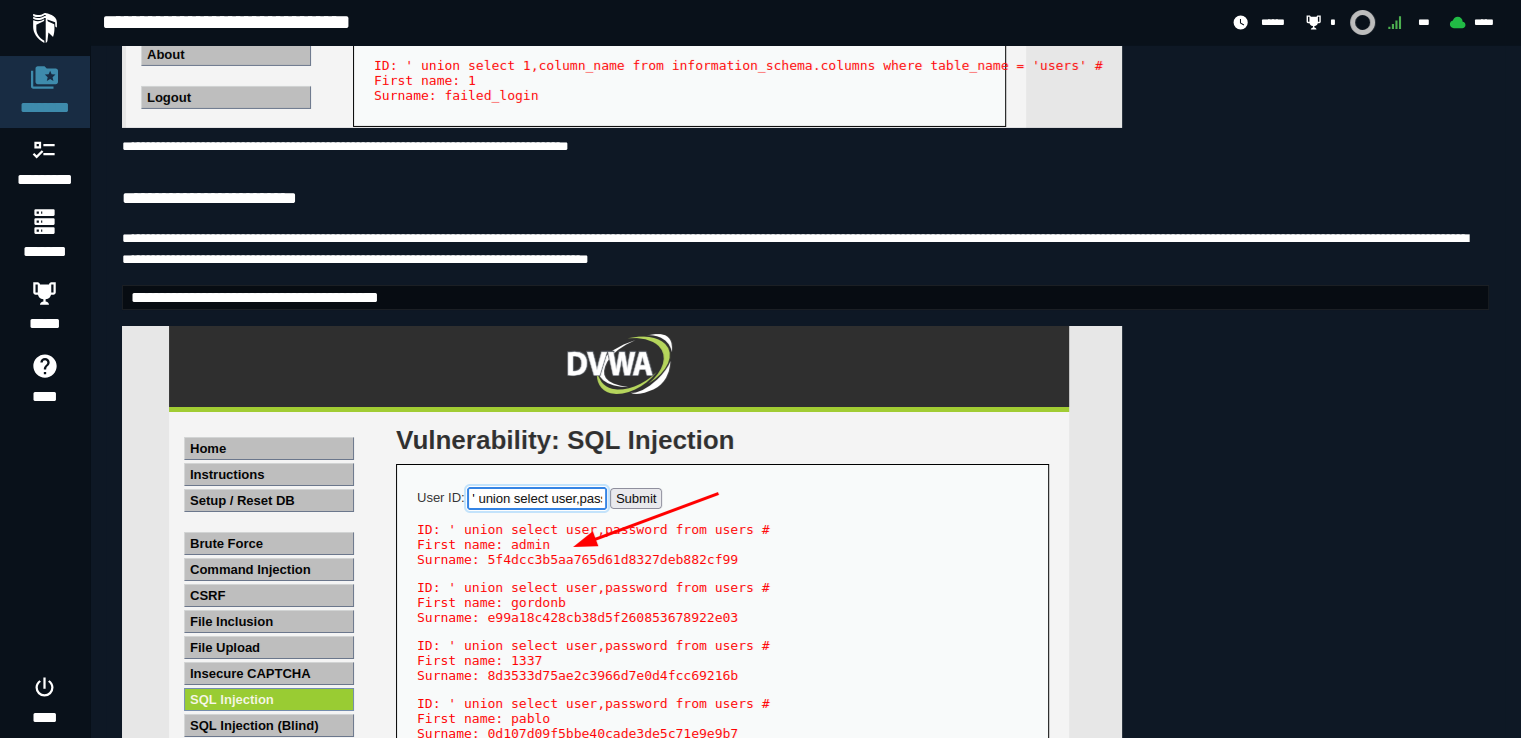 scroll, scrollTop: 6864, scrollLeft: 0, axis: vertical 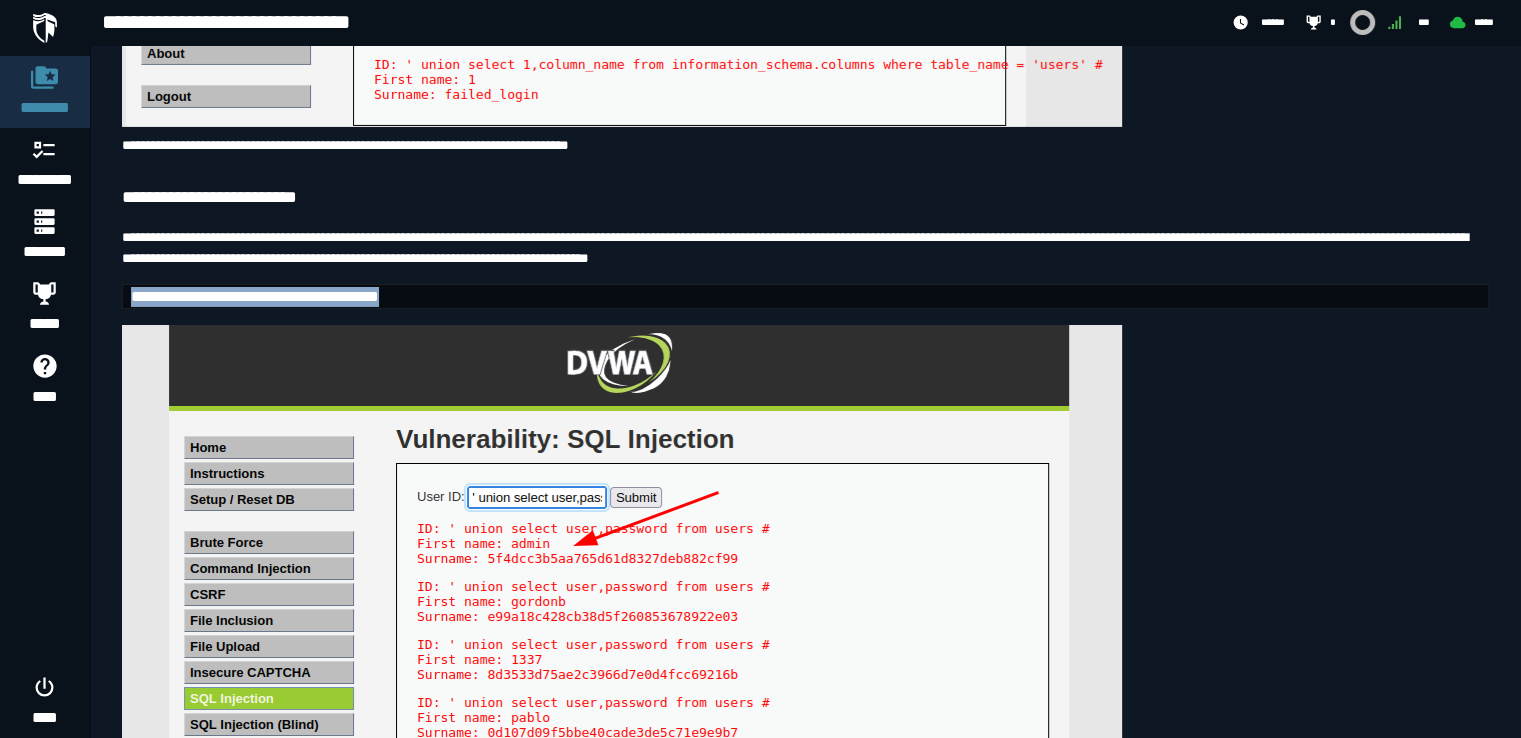drag, startPoint x: 542, startPoint y: 404, endPoint x: 100, endPoint y: 415, distance: 442.13687 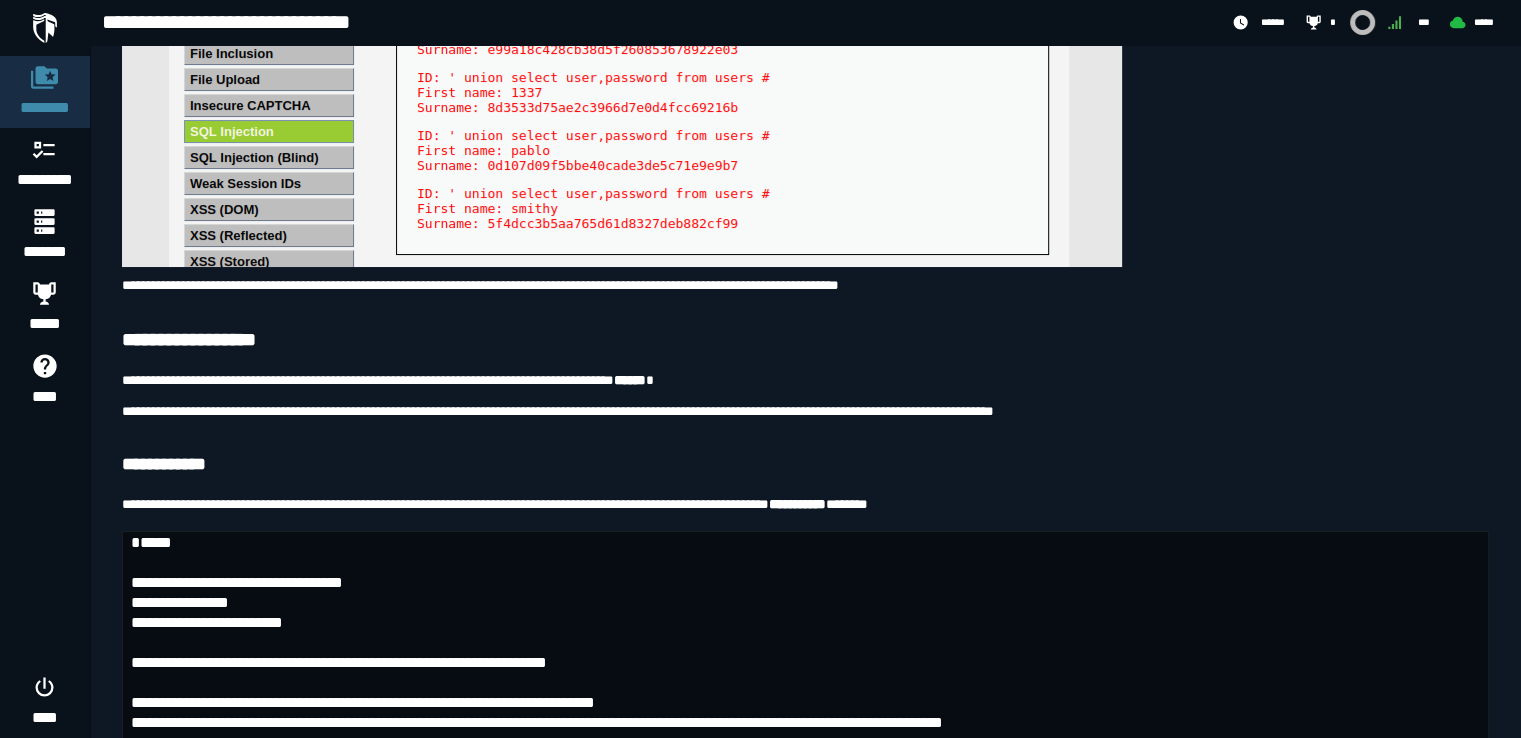 scroll, scrollTop: 7430, scrollLeft: 0, axis: vertical 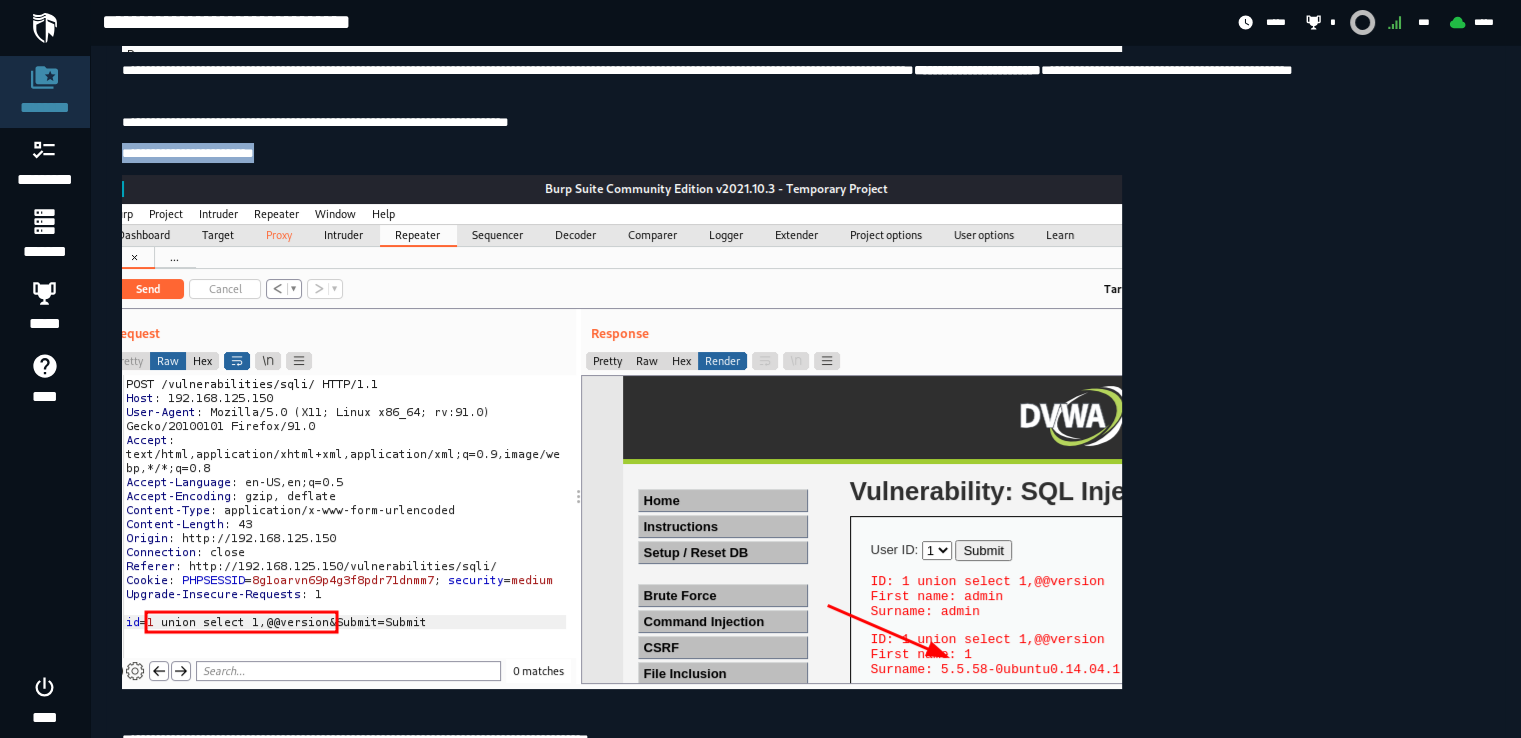 drag, startPoint x: 362, startPoint y: 314, endPoint x: 176, endPoint y: 308, distance: 186.09676 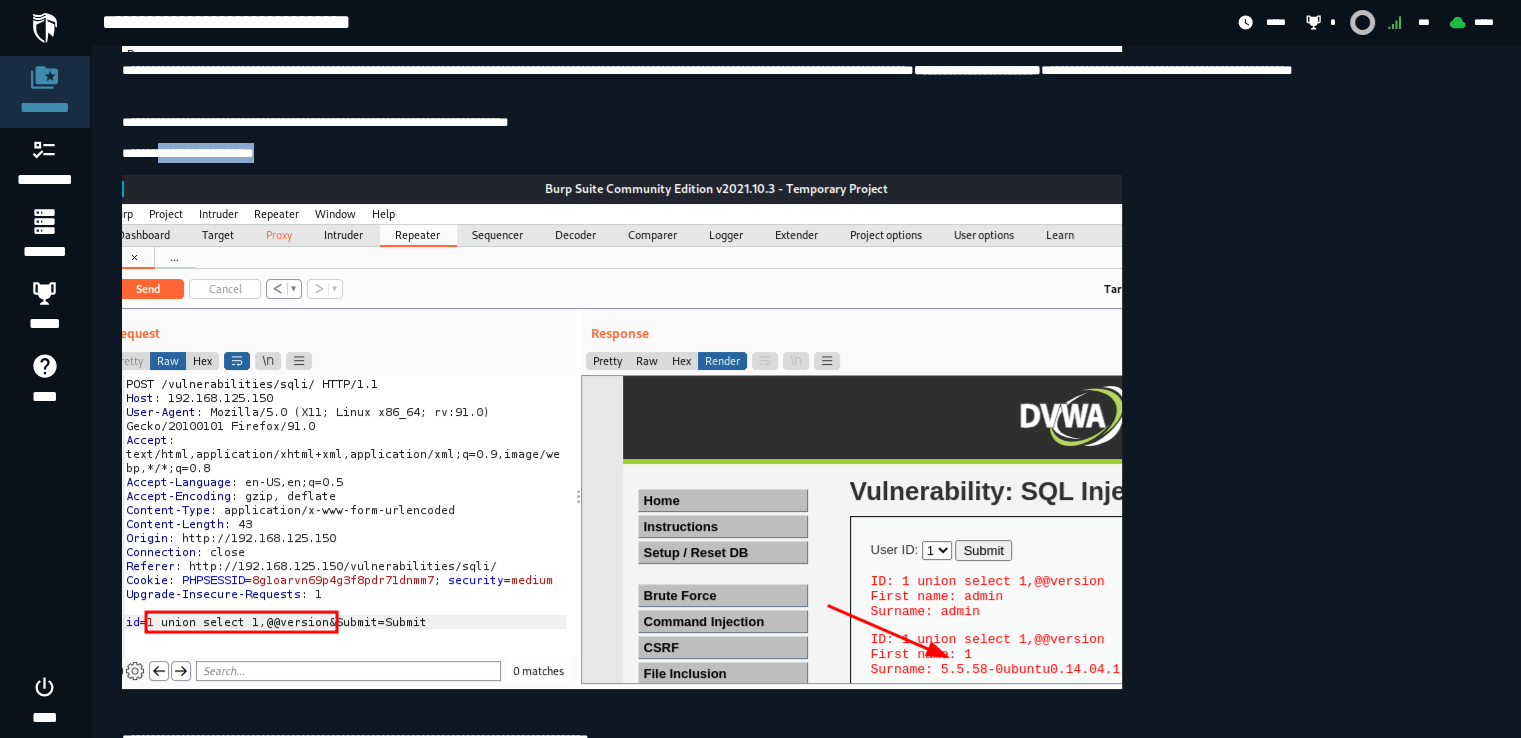 click on "**********" at bounding box center [805, 153] 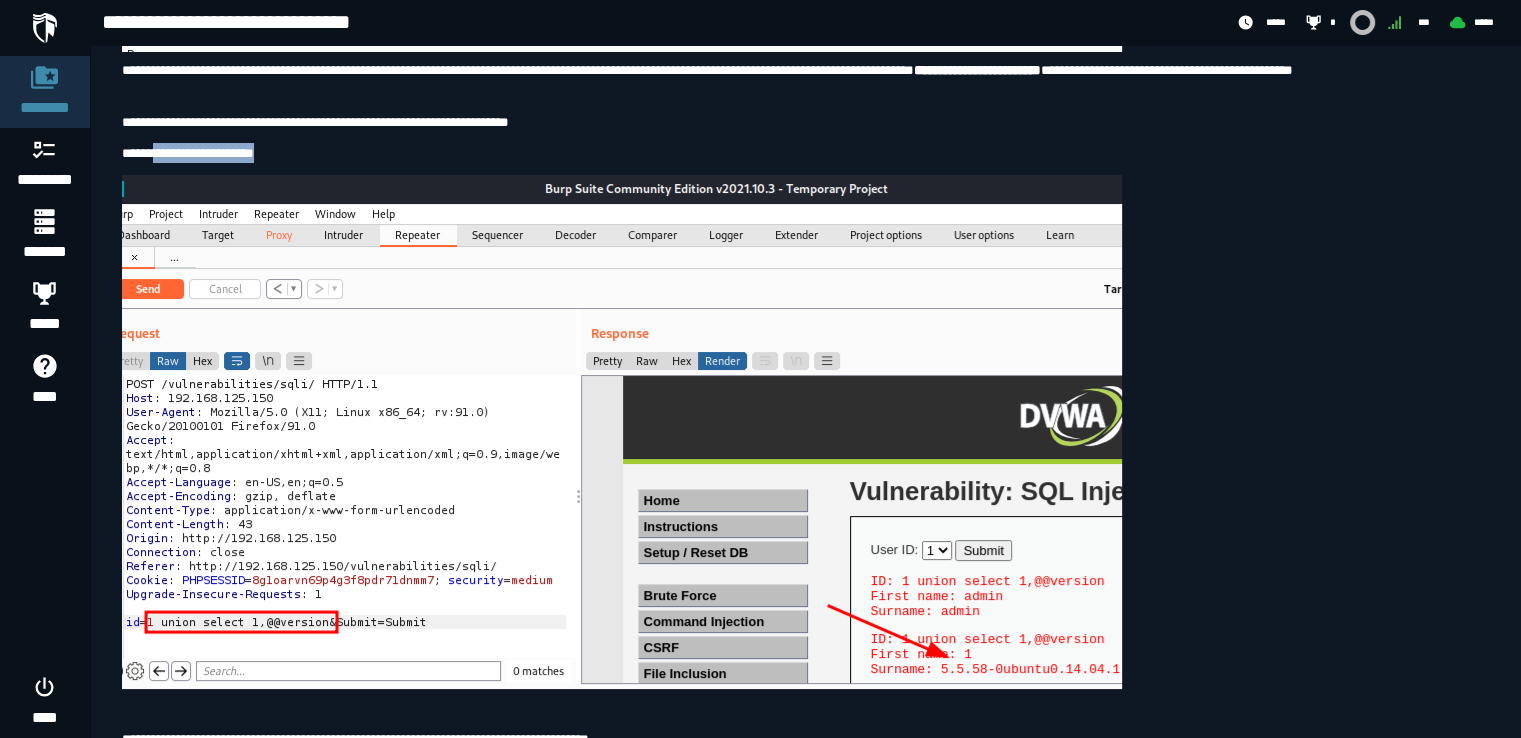 drag, startPoint x: 356, startPoint y: 306, endPoint x: 156, endPoint y: 315, distance: 200.2024 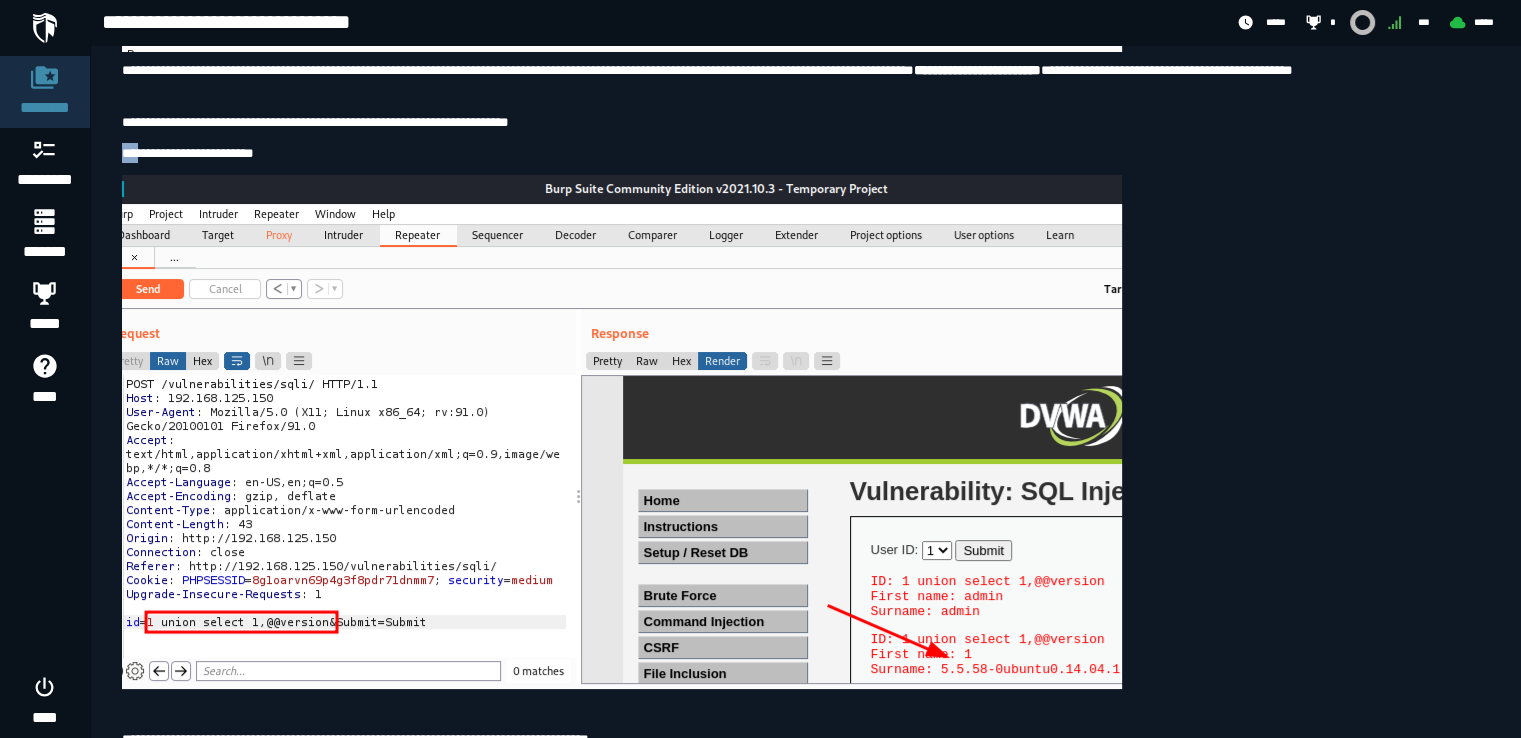 click on "**********" at bounding box center [805, -2279] 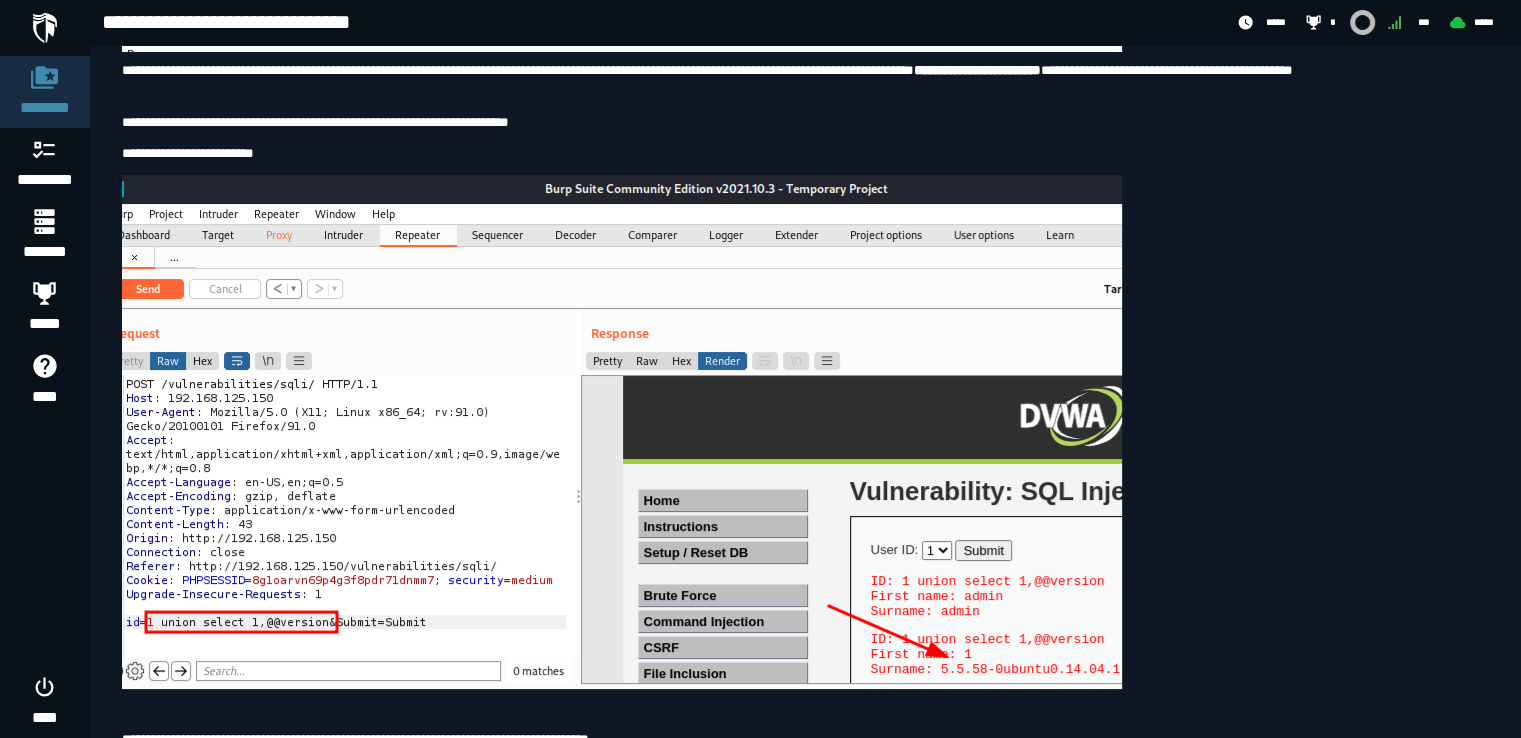 drag, startPoint x: 121, startPoint y: 313, endPoint x: 369, endPoint y: 309, distance: 248.03226 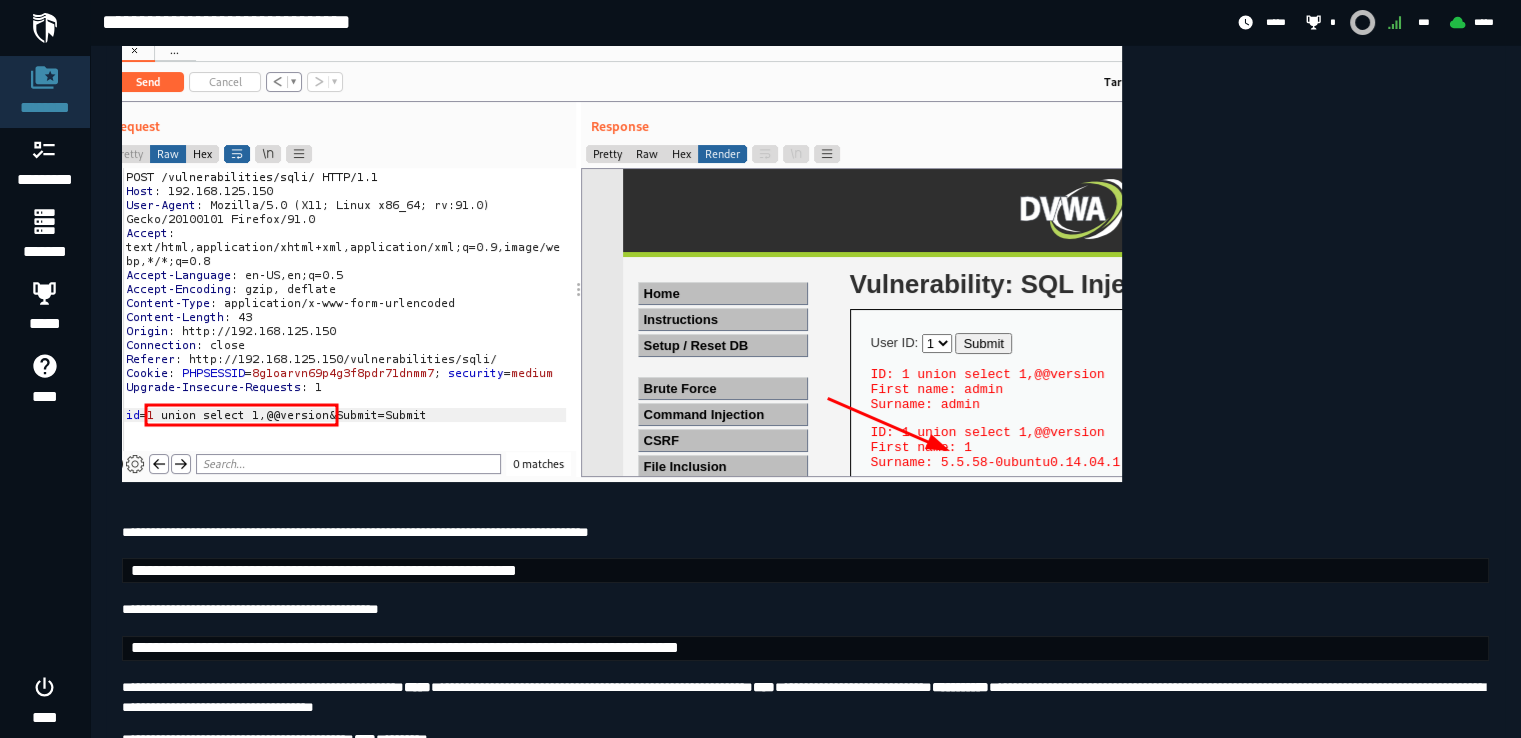 scroll, scrollTop: 9991, scrollLeft: 0, axis: vertical 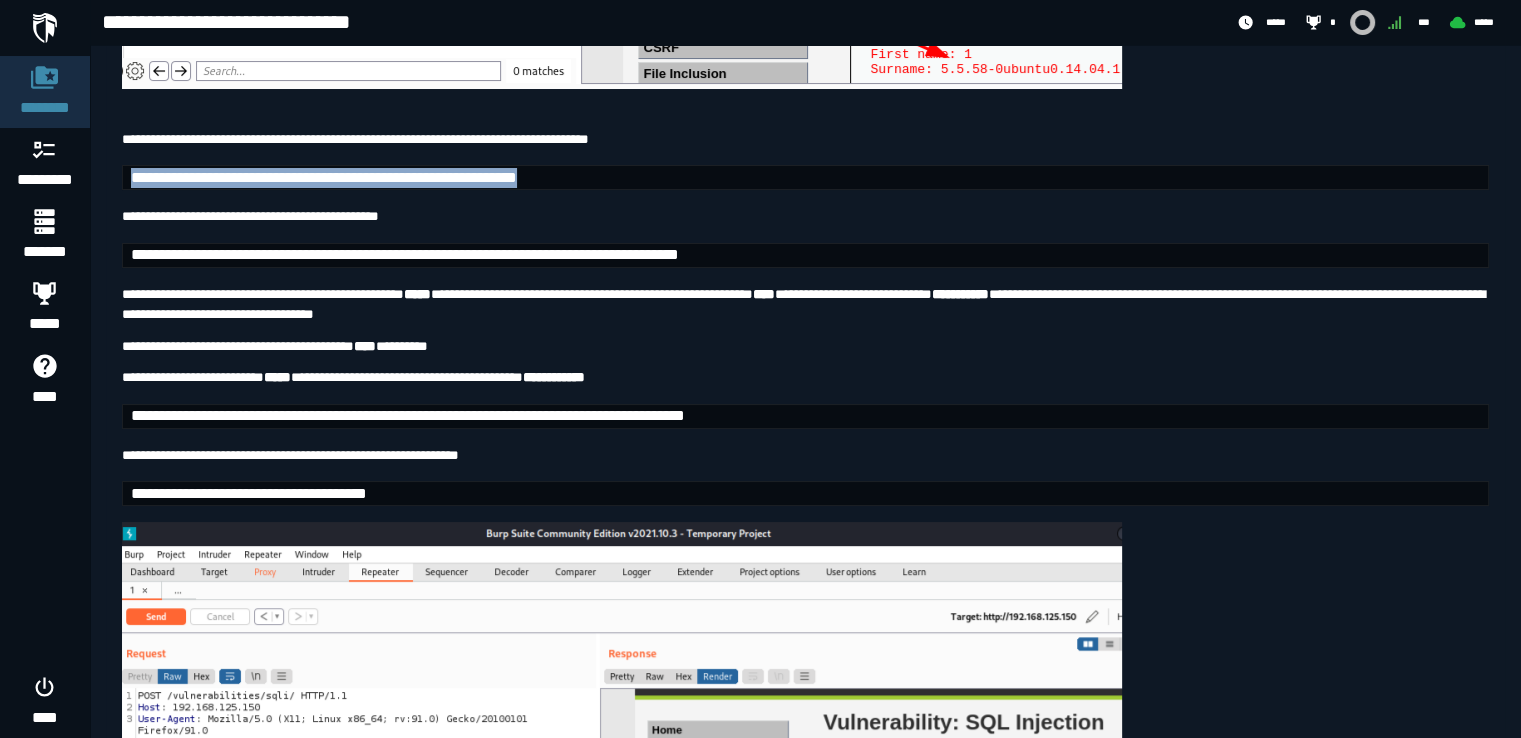 drag, startPoint x: 757, startPoint y: 325, endPoint x: 115, endPoint y: 331, distance: 642.028 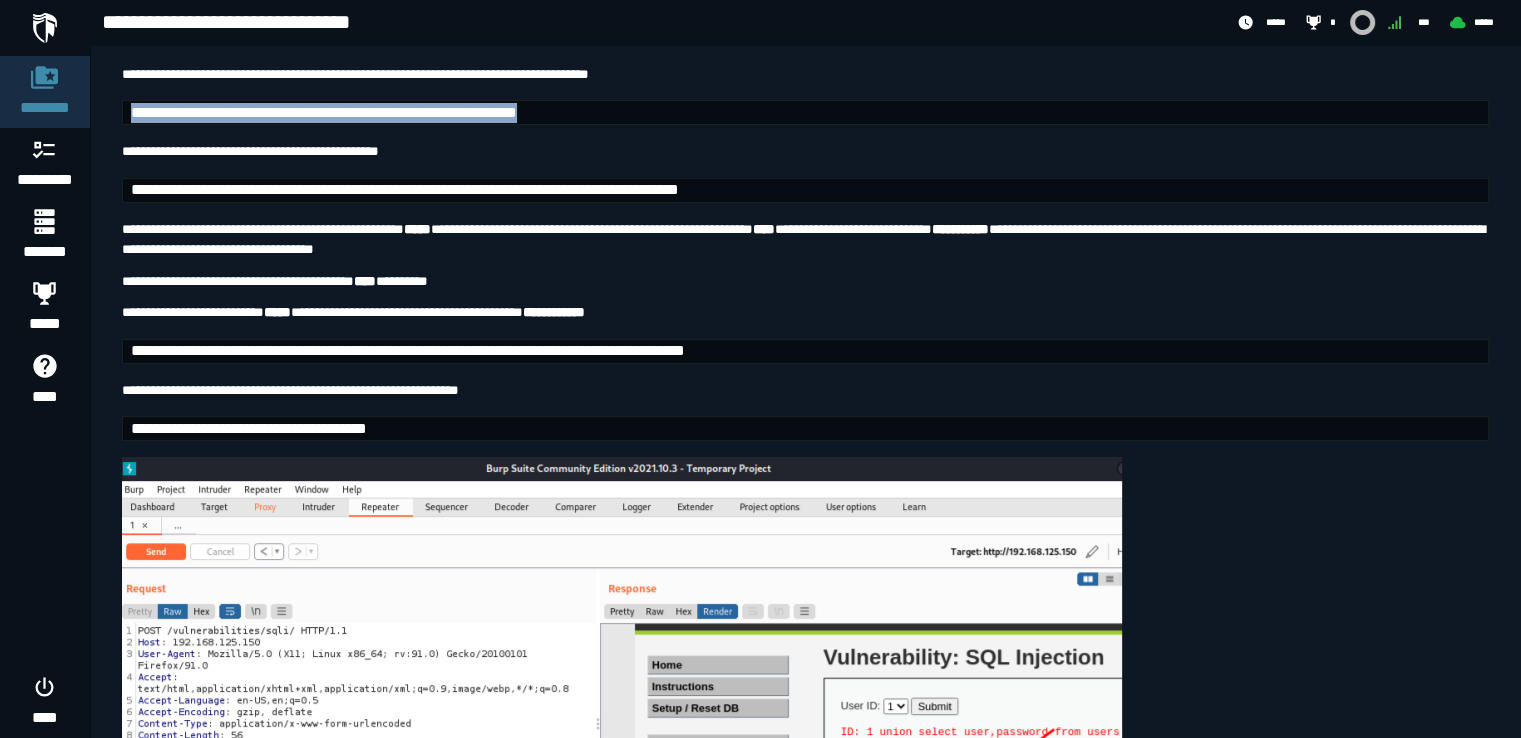 scroll, scrollTop: 10491, scrollLeft: 0, axis: vertical 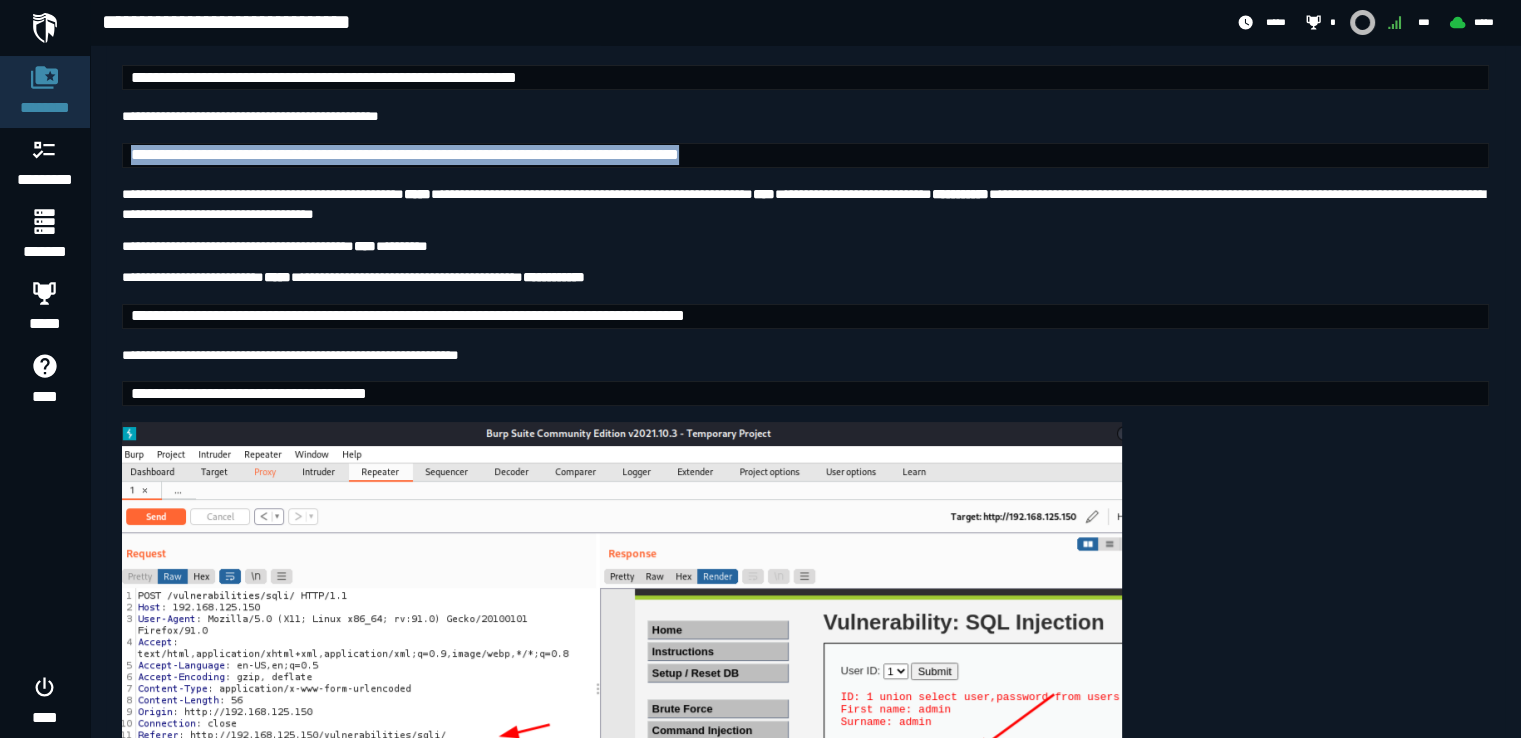 drag, startPoint x: 1096, startPoint y: 317, endPoint x: 121, endPoint y: 314, distance: 975.00464 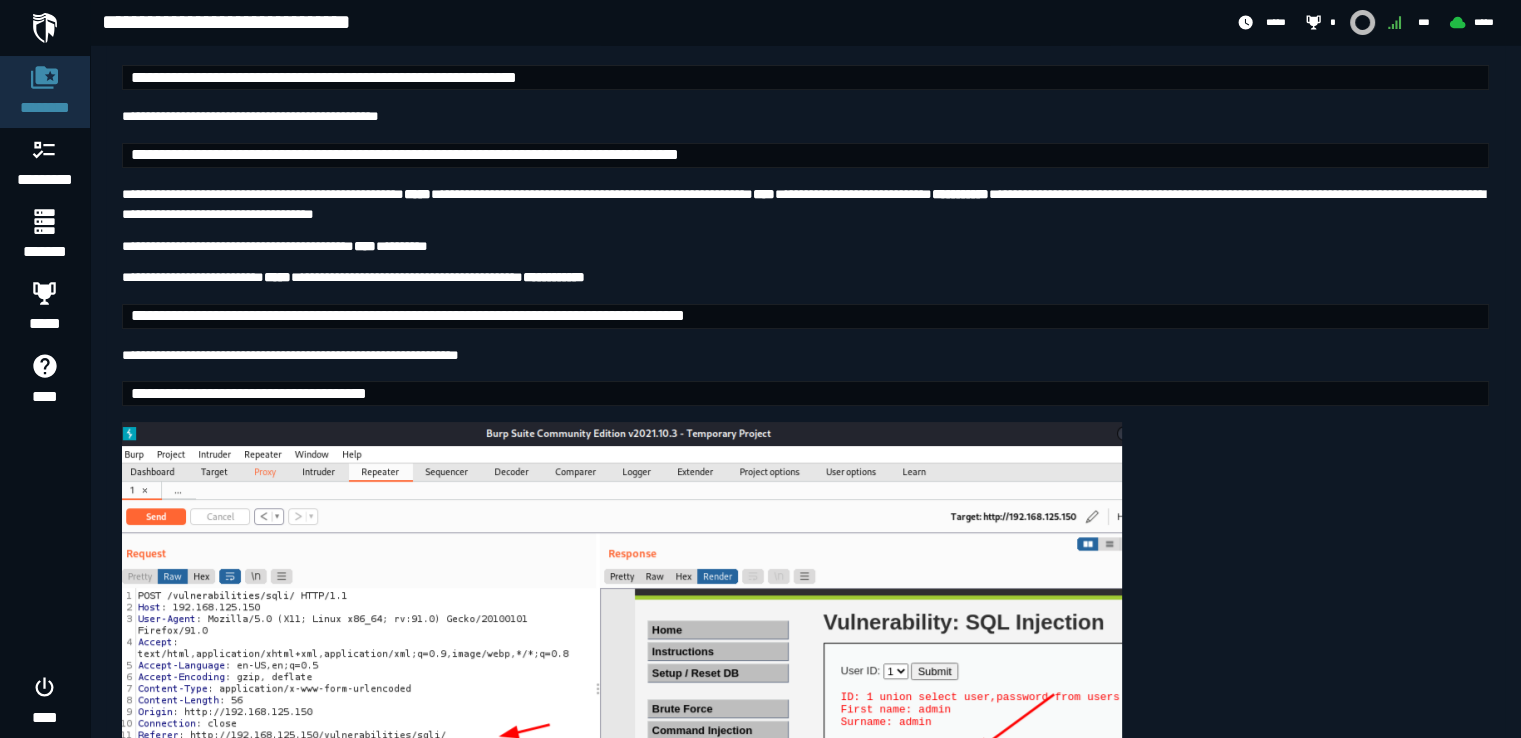 click on "**********" at bounding box center [805, 155] 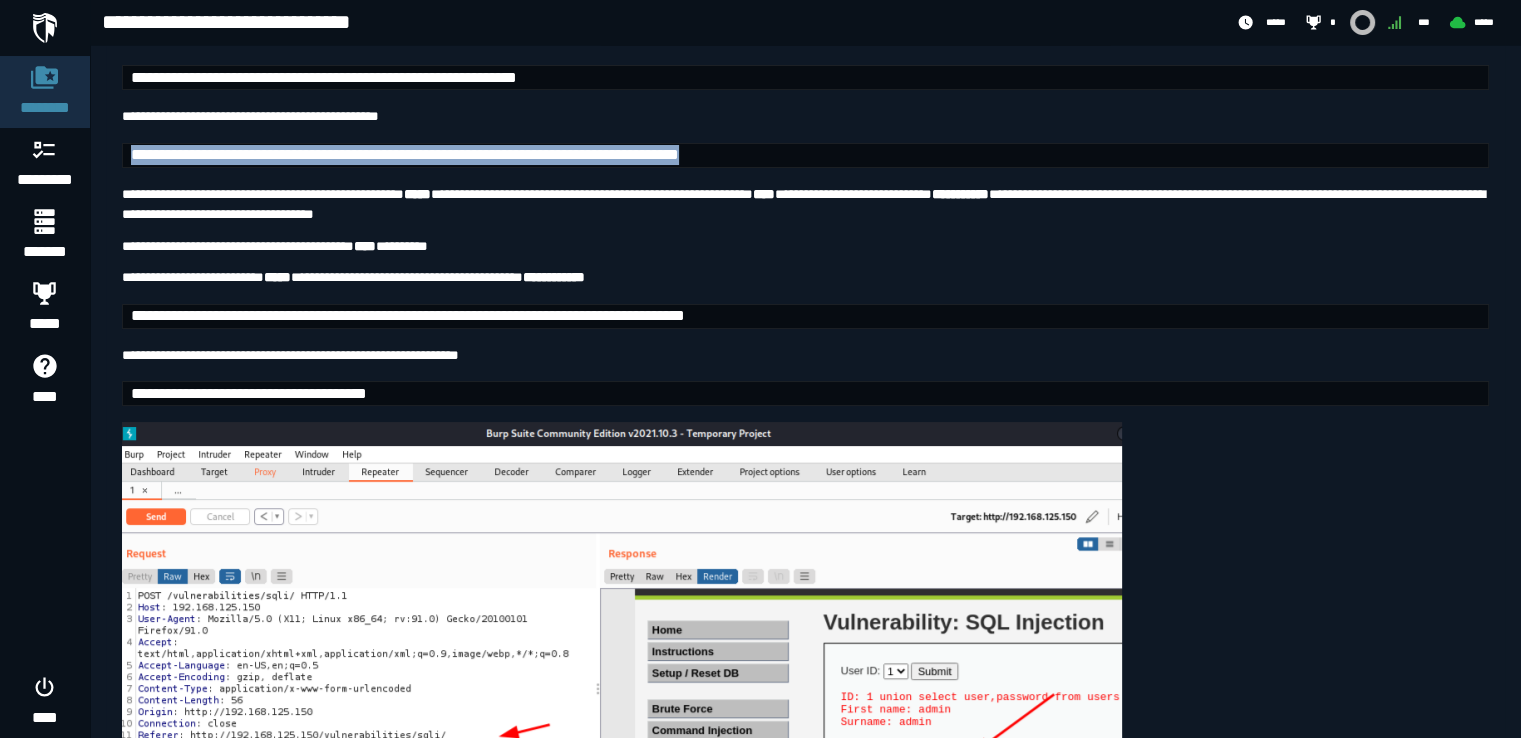 drag, startPoint x: 124, startPoint y: 328, endPoint x: 1032, endPoint y: 311, distance: 908.1591 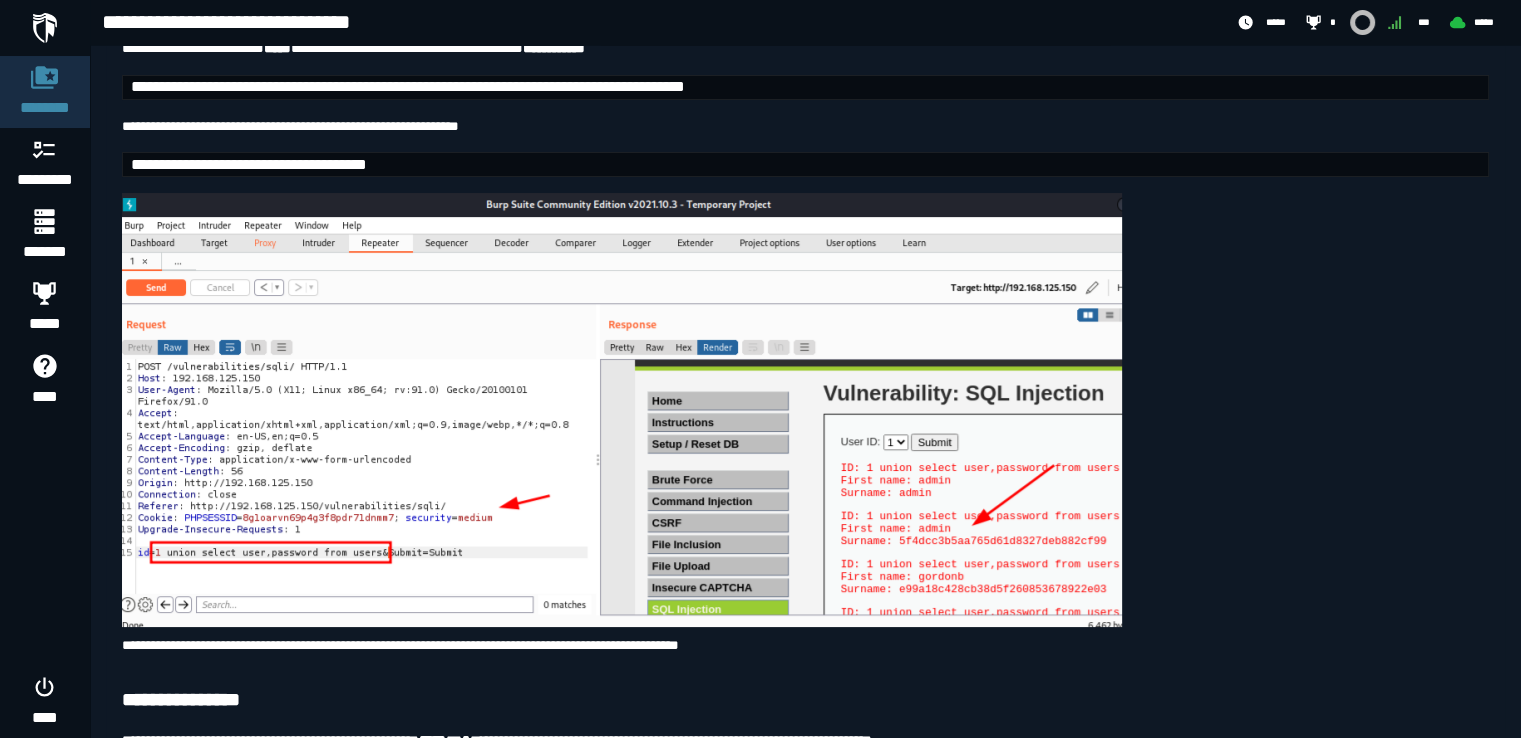 scroll, scrollTop: 10720, scrollLeft: 0, axis: vertical 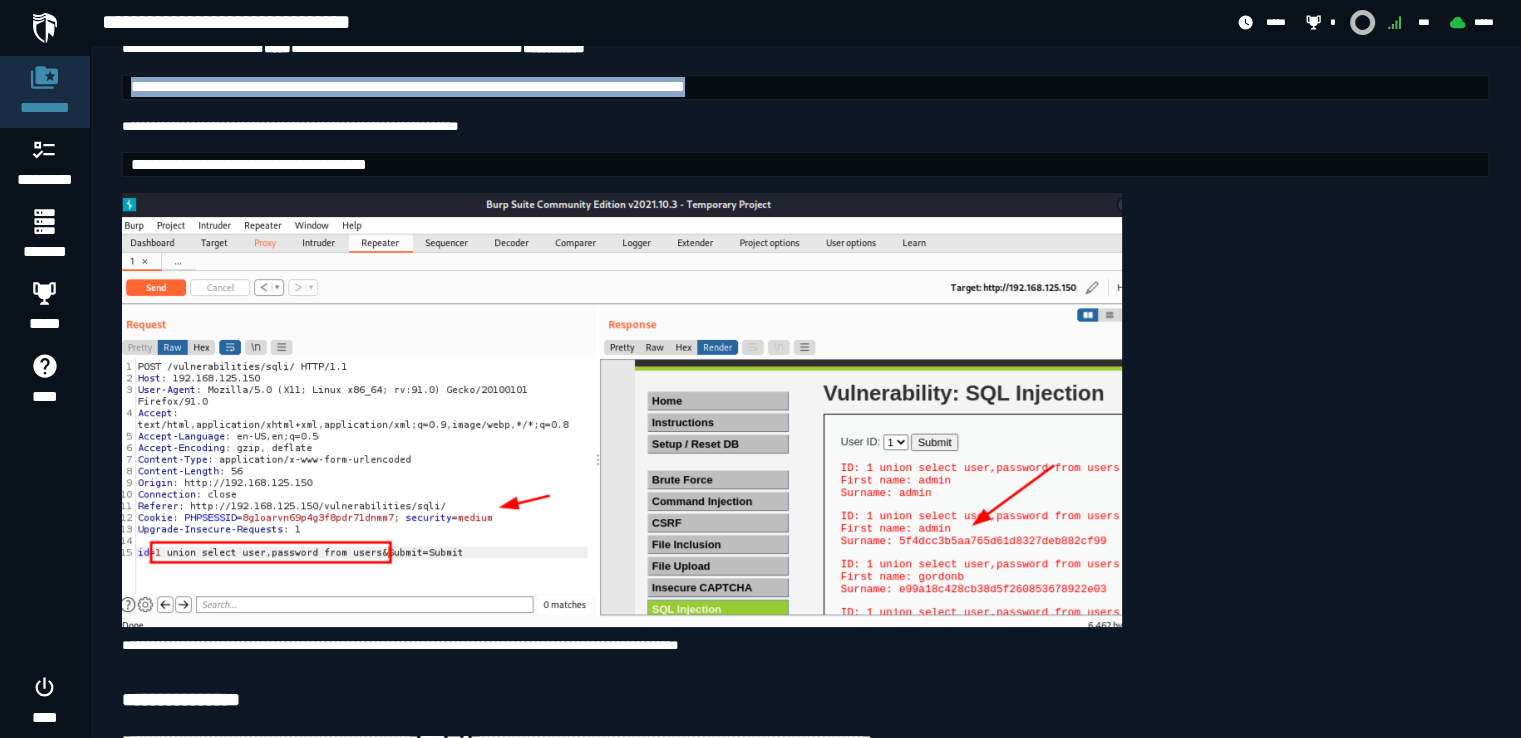 drag, startPoint x: 1044, startPoint y: 265, endPoint x: 127, endPoint y: 270, distance: 917.0136 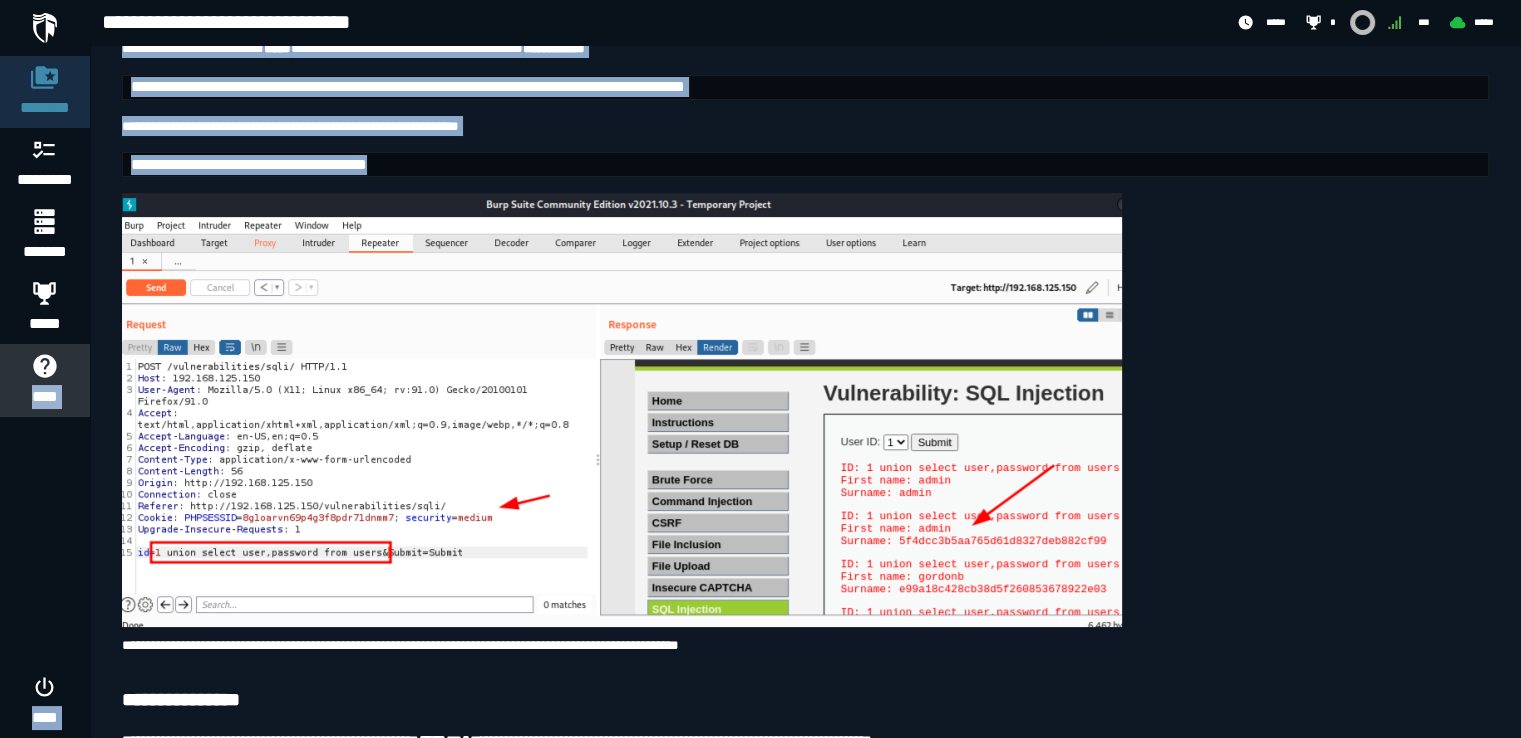 drag, startPoint x: 524, startPoint y: 356, endPoint x: 66, endPoint y: 372, distance: 458.2794 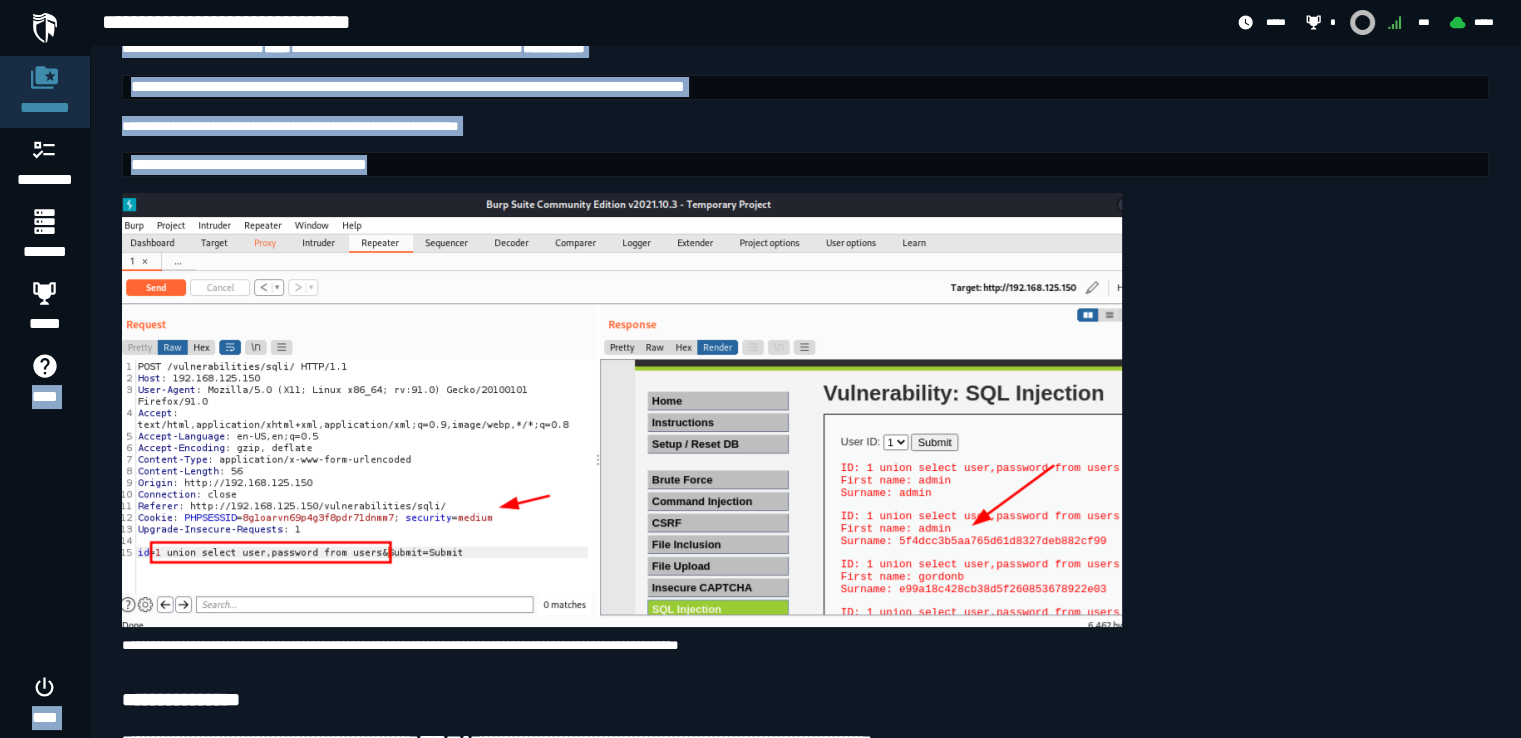 click on "**********" at bounding box center [805, 164] 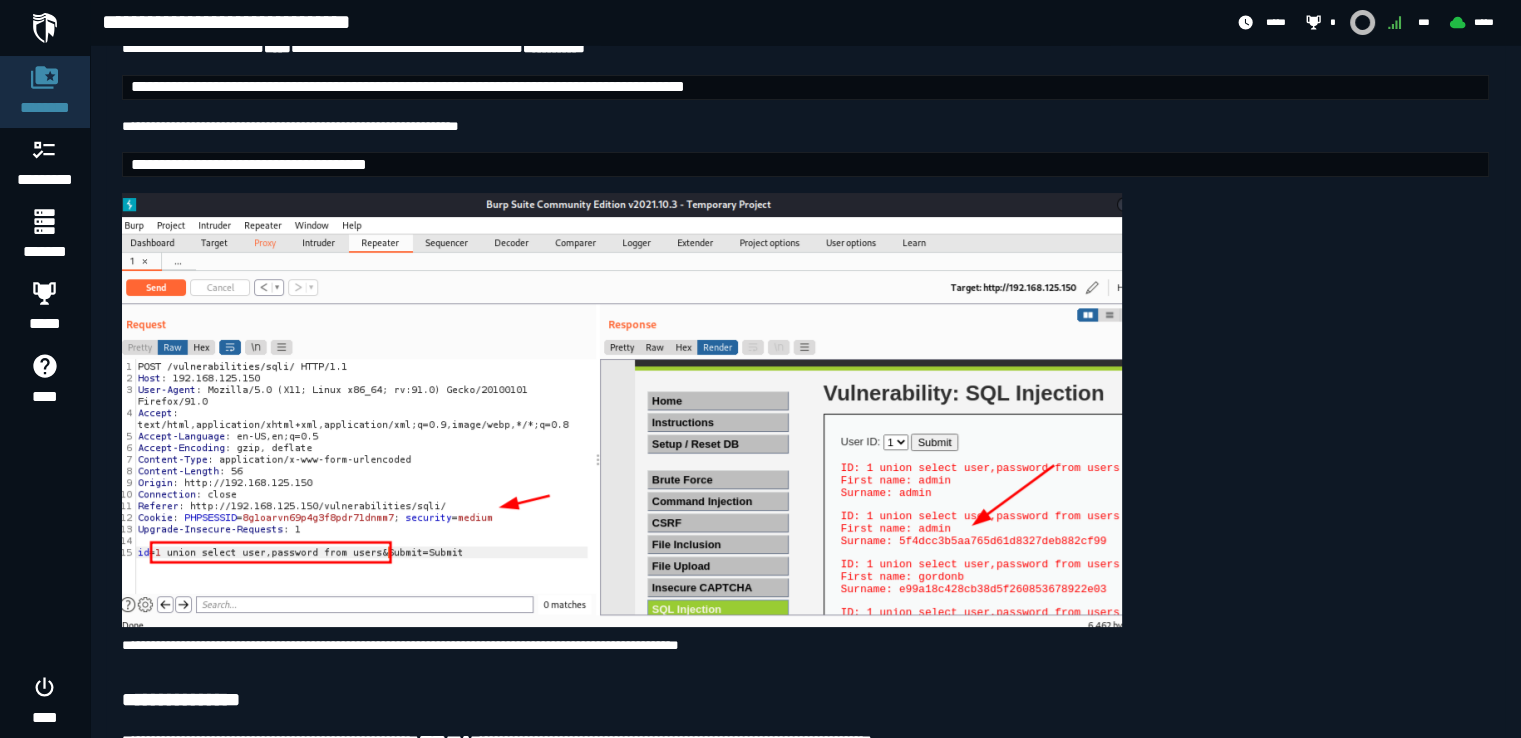 drag, startPoint x: 522, startPoint y: 354, endPoint x: 132, endPoint y: 350, distance: 390.0205 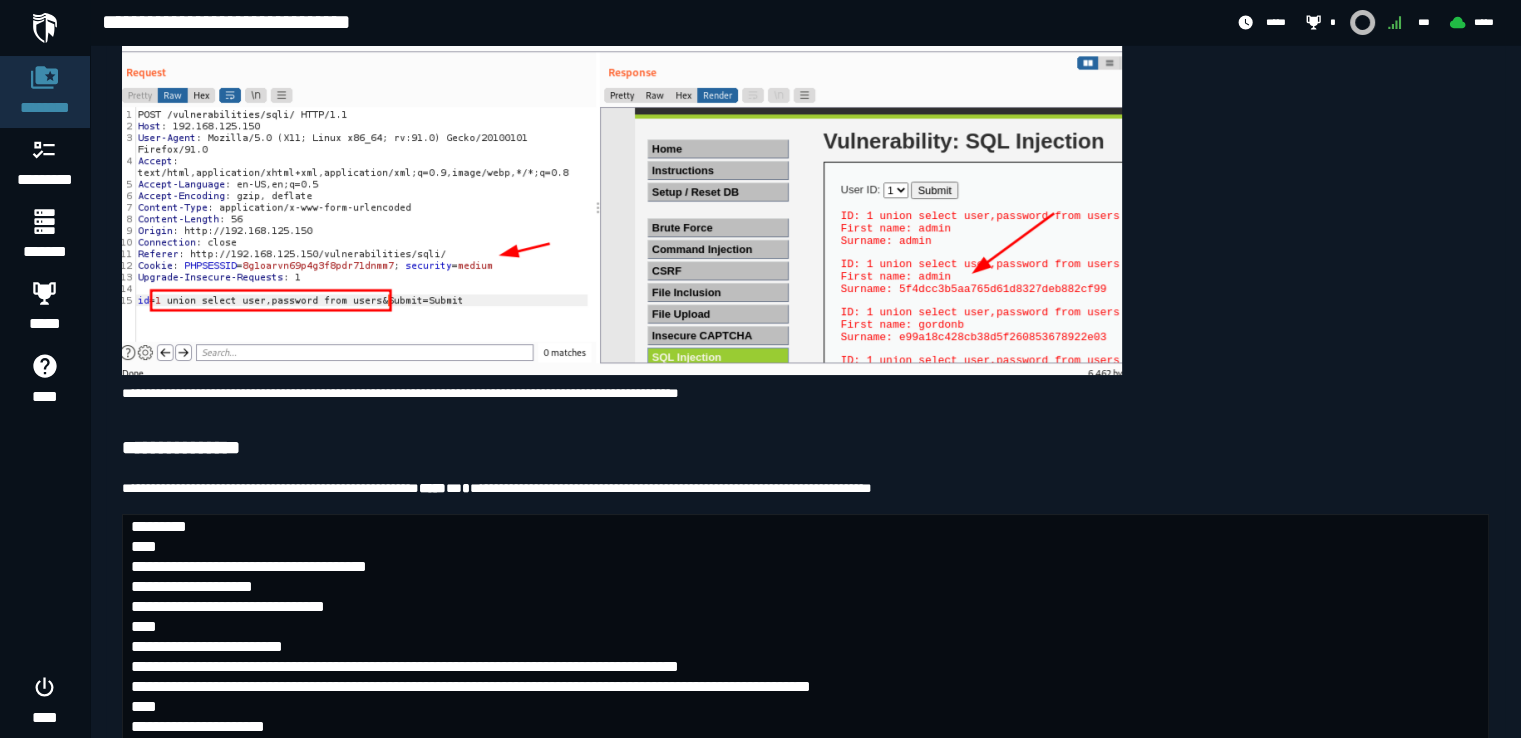 scroll, scrollTop: 10974, scrollLeft: 0, axis: vertical 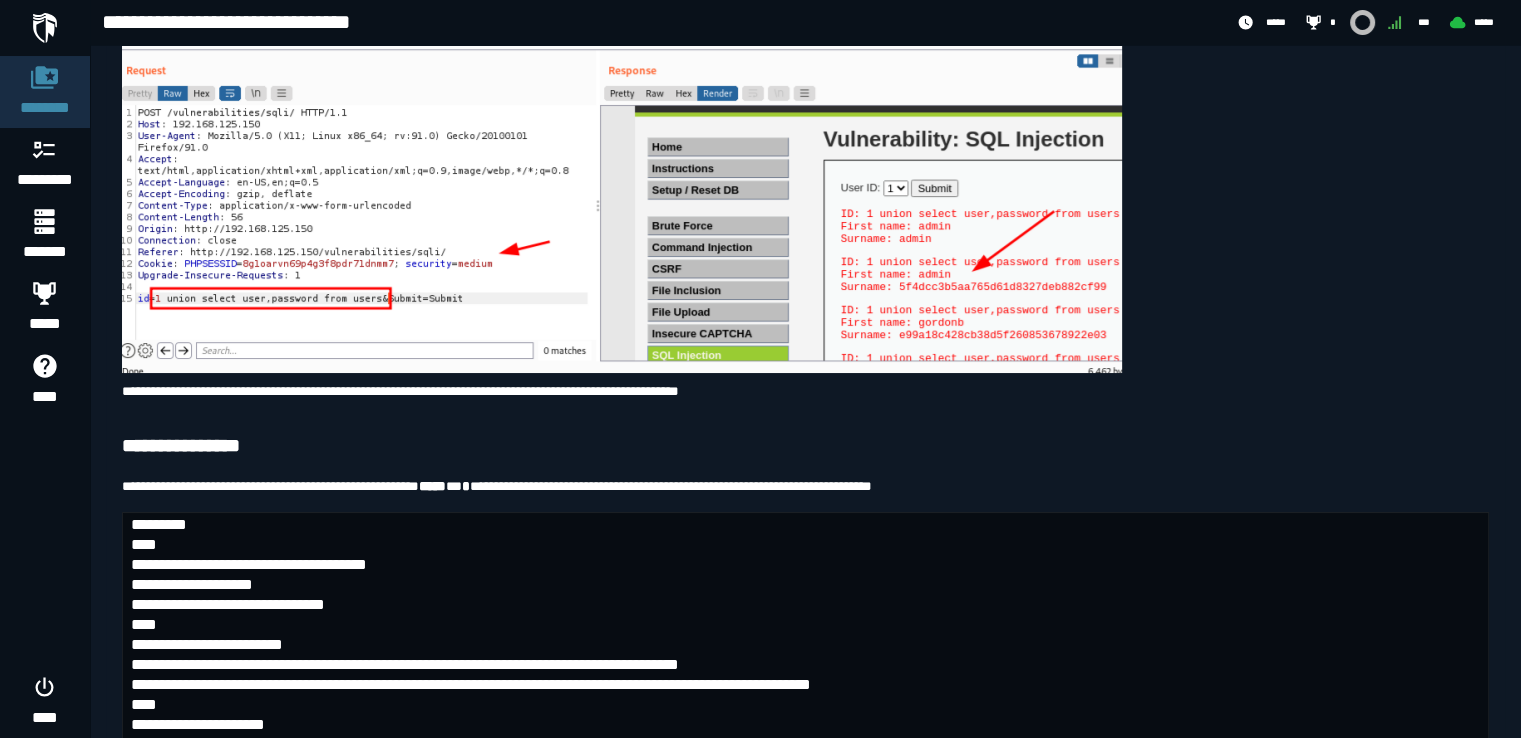 click on "**********" at bounding box center [805, -90] 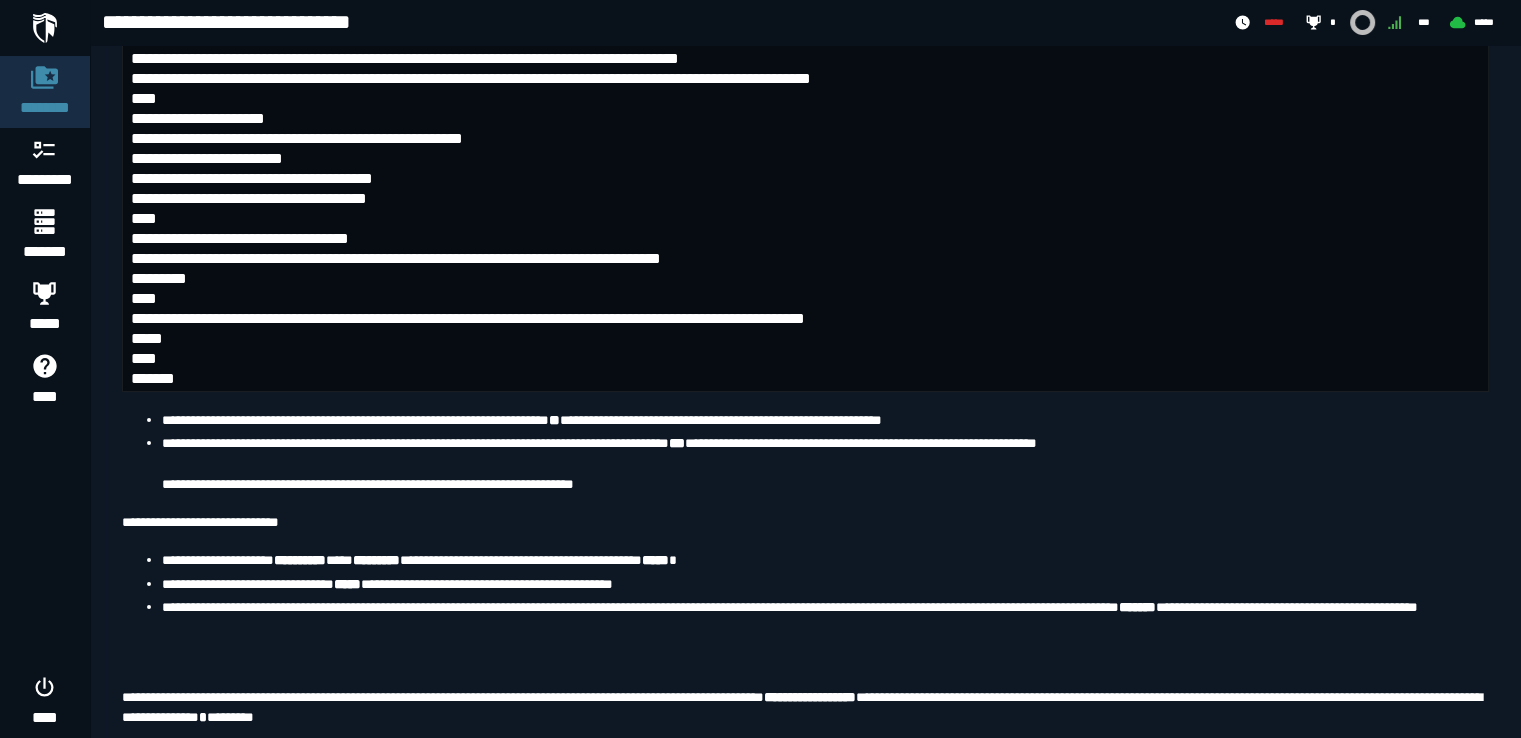 scroll, scrollTop: 11575, scrollLeft: 0, axis: vertical 